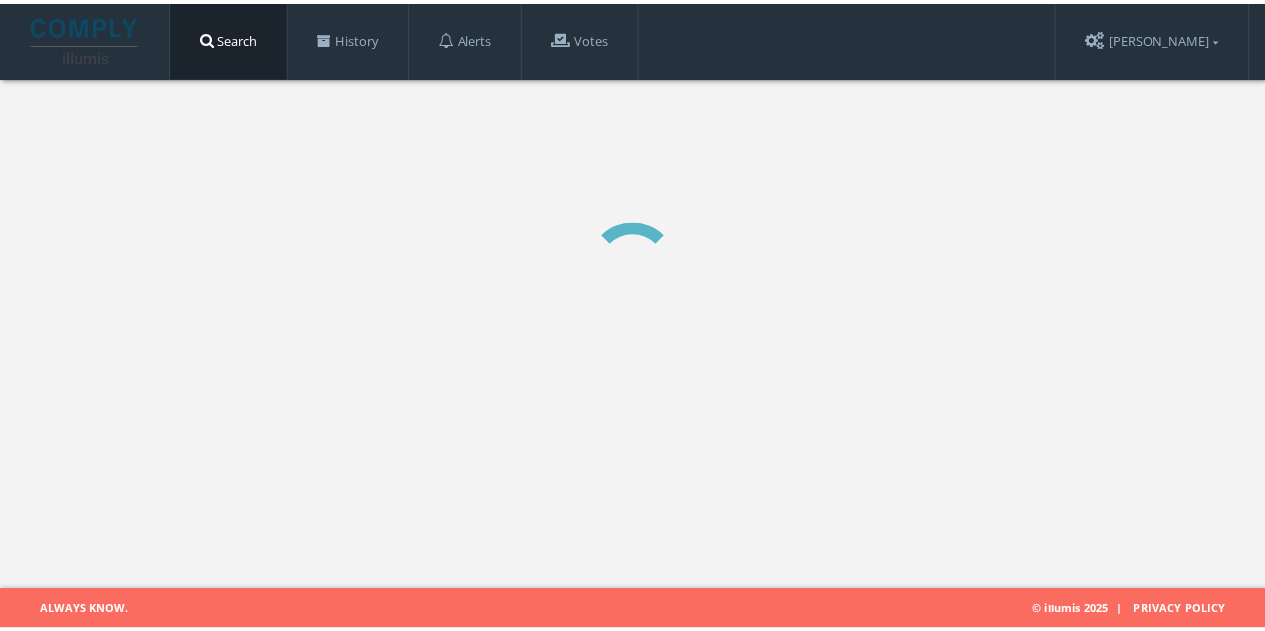 scroll, scrollTop: 0, scrollLeft: 0, axis: both 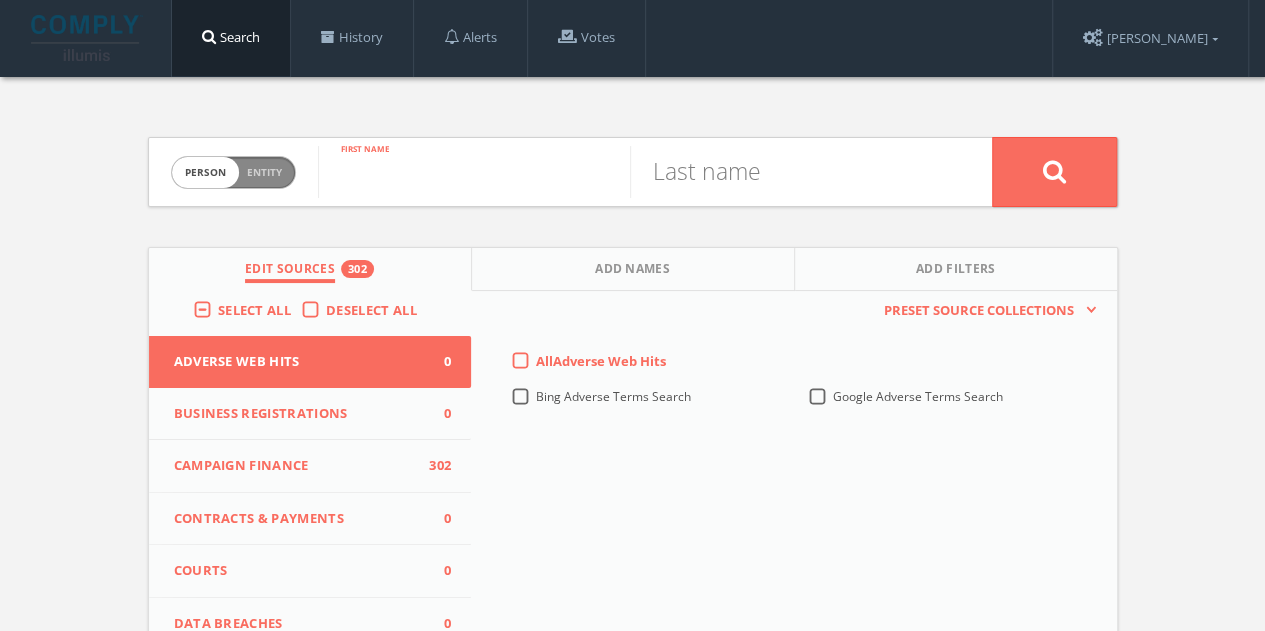 click at bounding box center [474, 172] 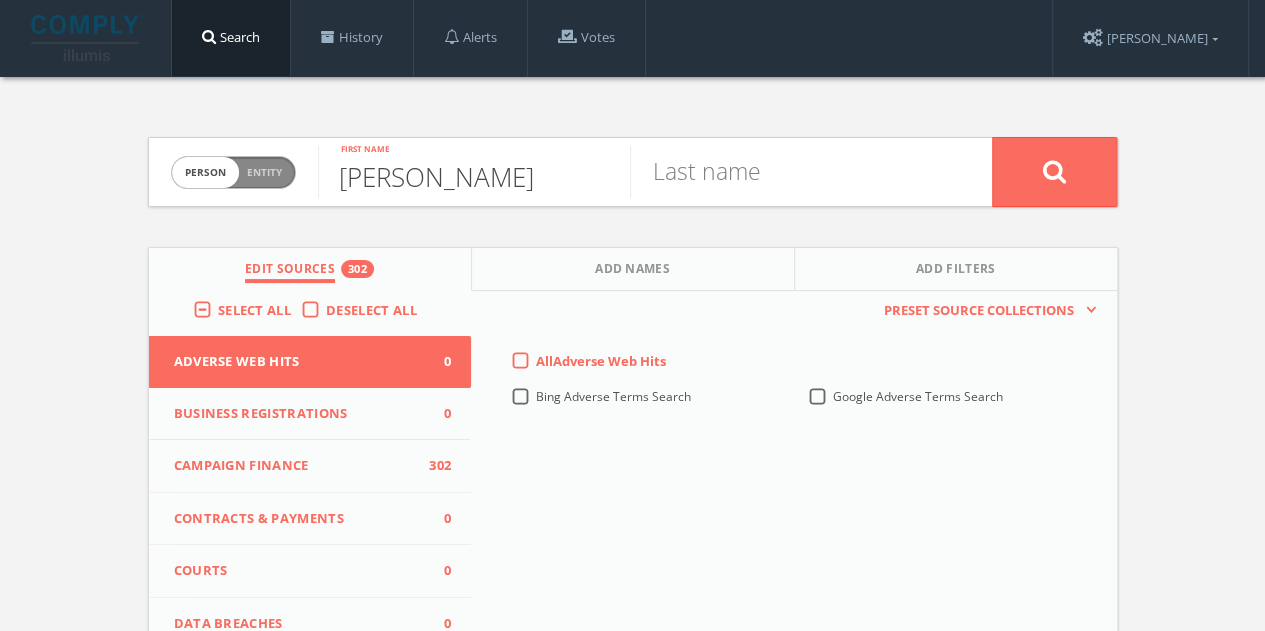 type on "[PERSON_NAME]" 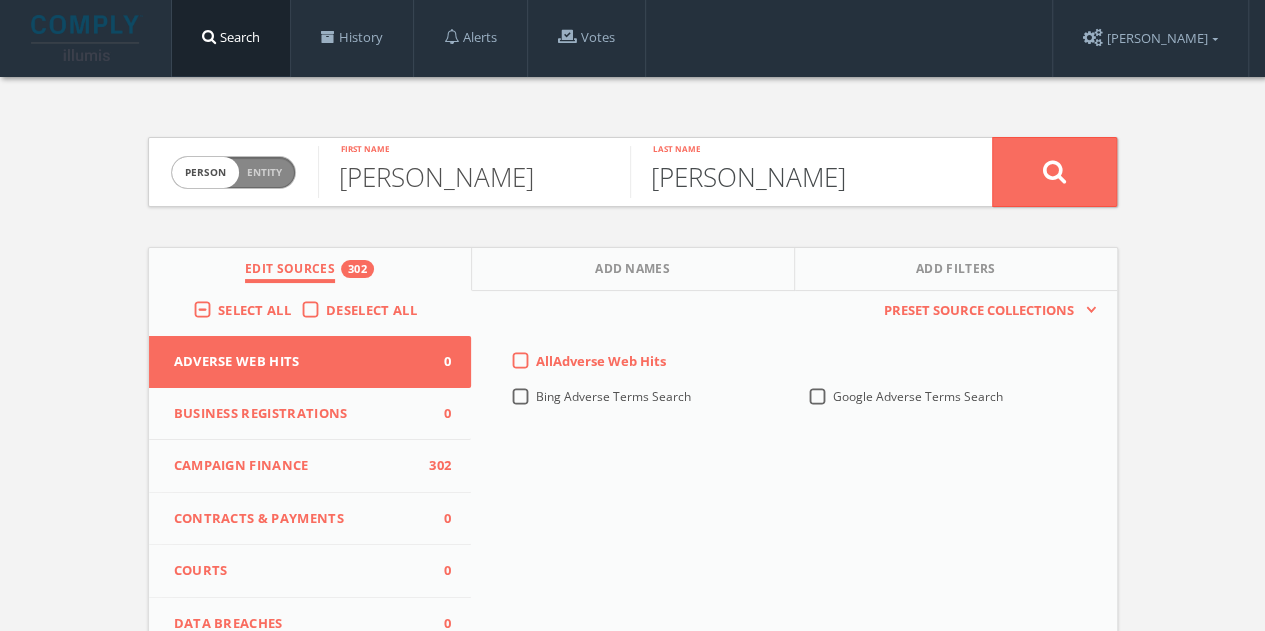 type on "[PERSON_NAME]" 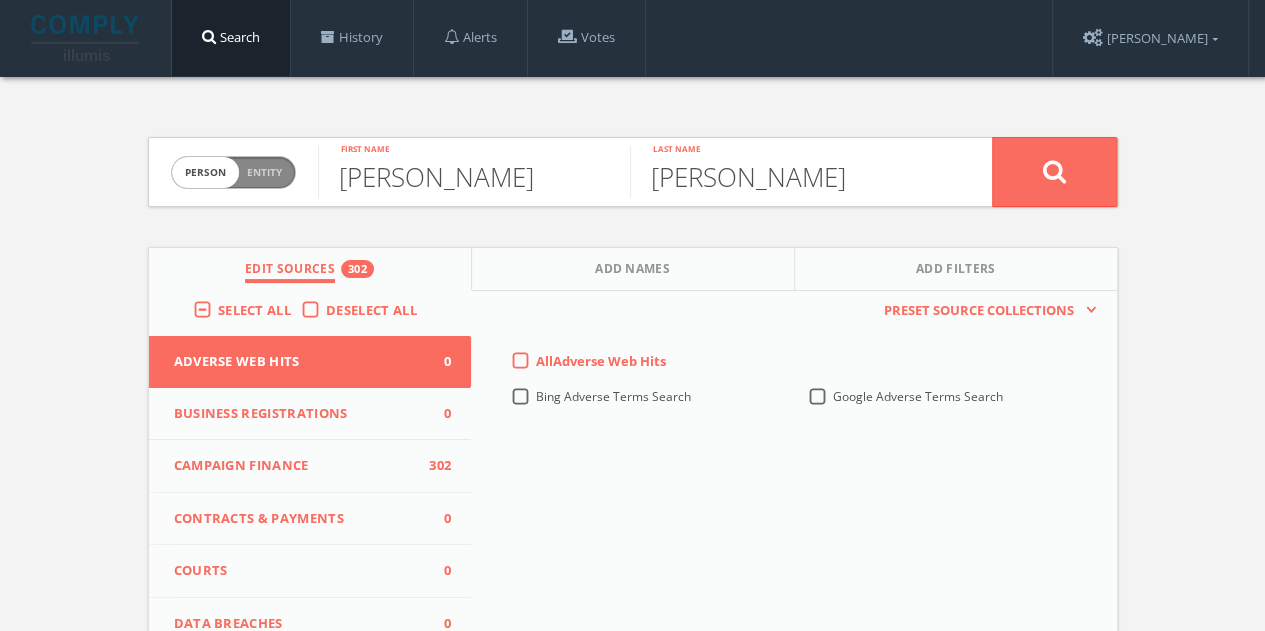click on "Deselect All" at bounding box center [376, 311] 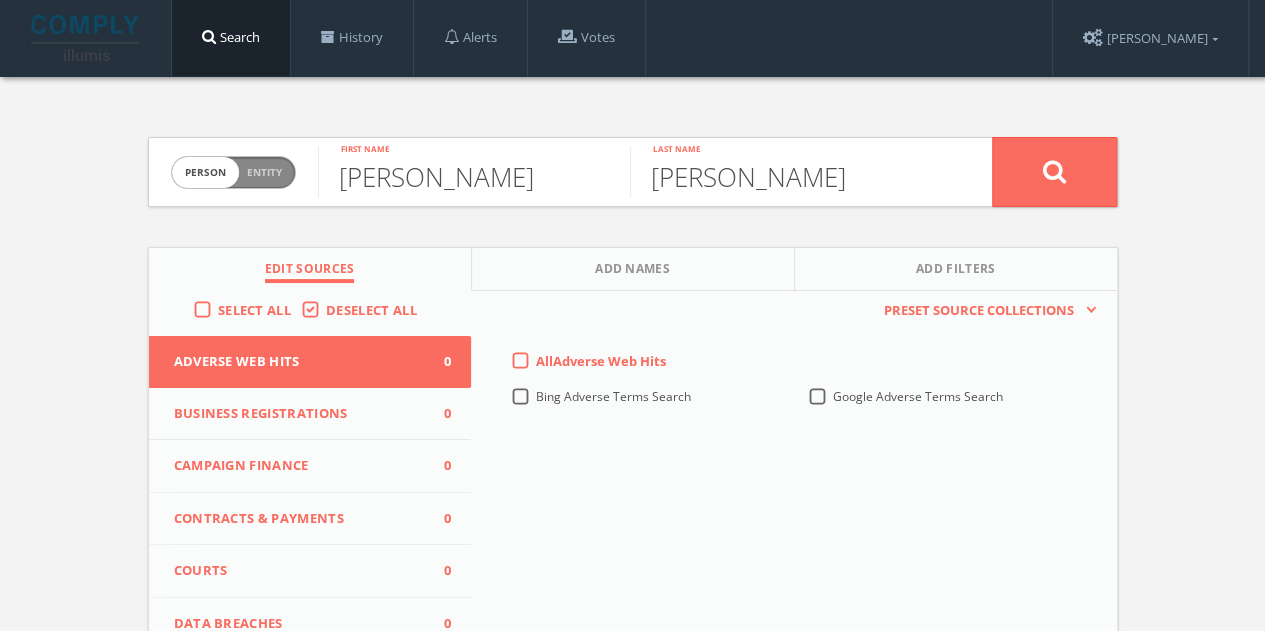 click on "Campaign Finance 0" at bounding box center (310, 466) 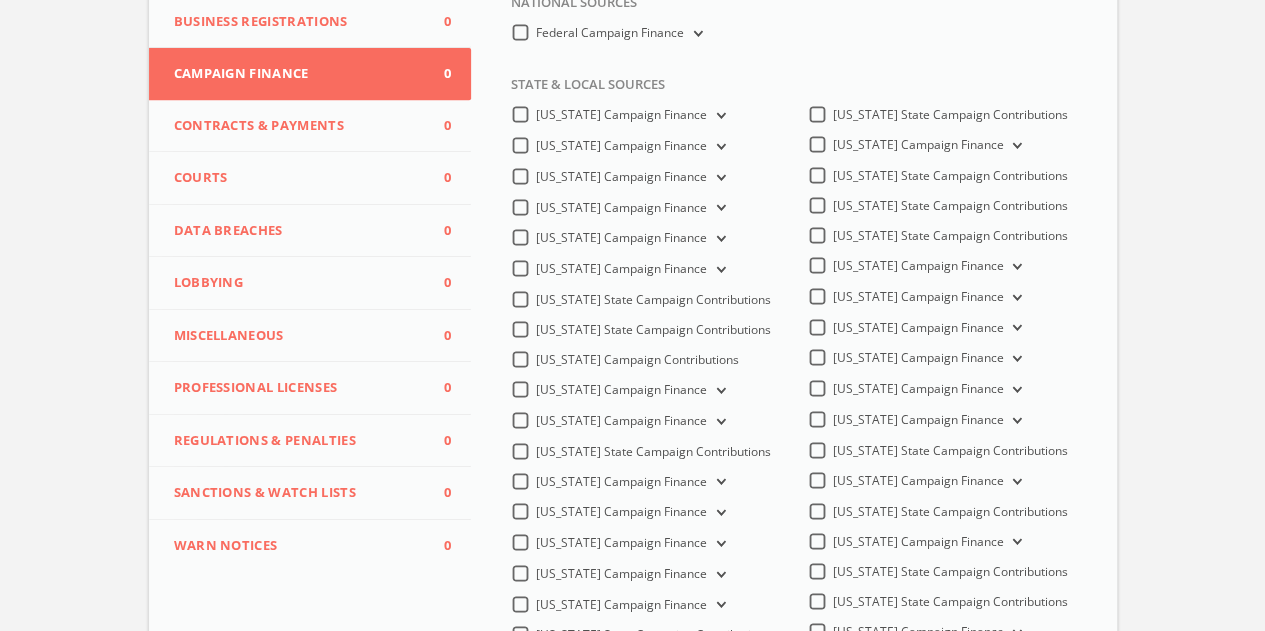 scroll, scrollTop: 400, scrollLeft: 0, axis: vertical 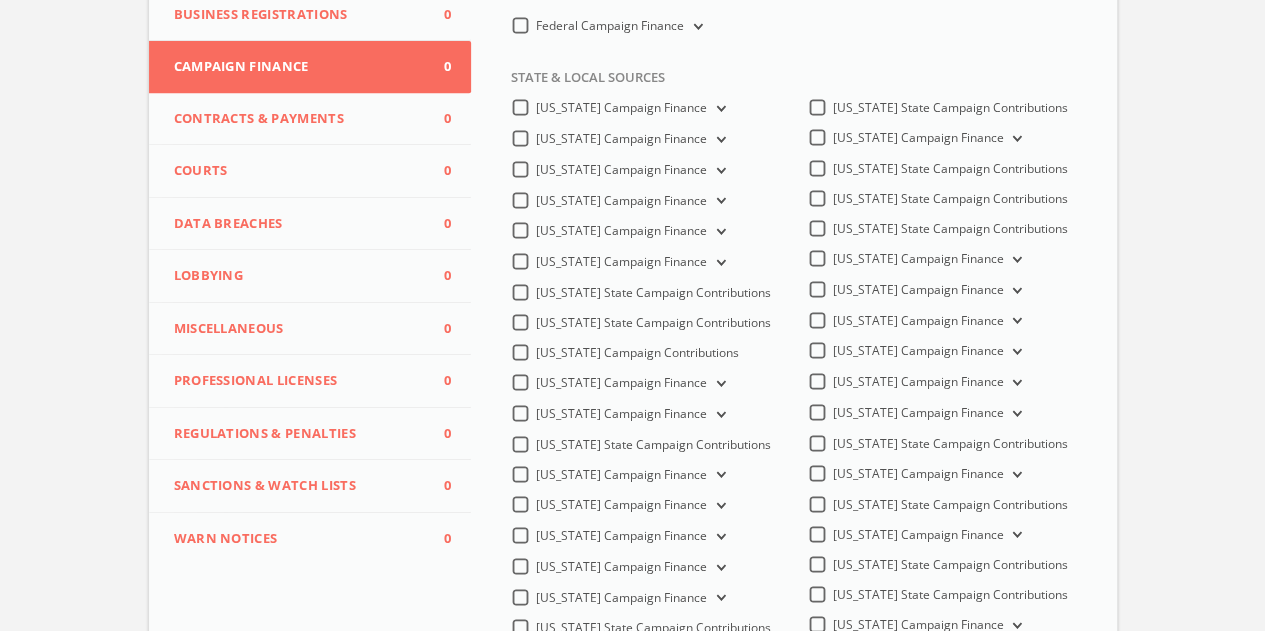 click on "[US_STATE] Campaign Finance" at bounding box center (620, 504) 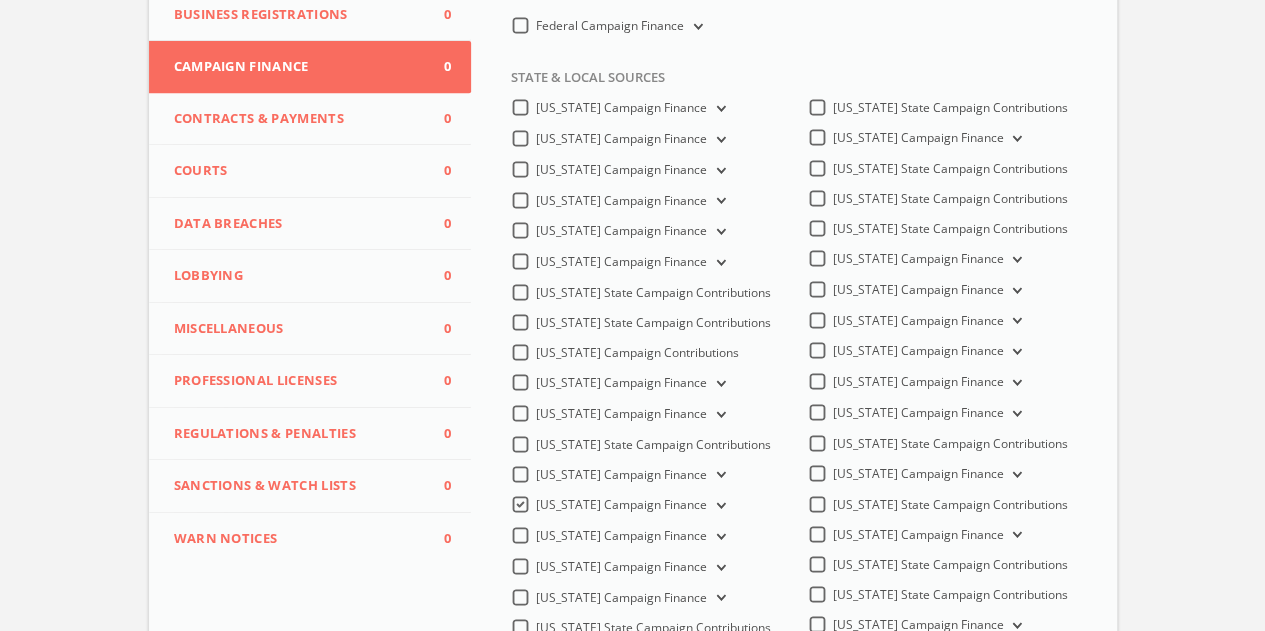 scroll, scrollTop: 400, scrollLeft: 0, axis: vertical 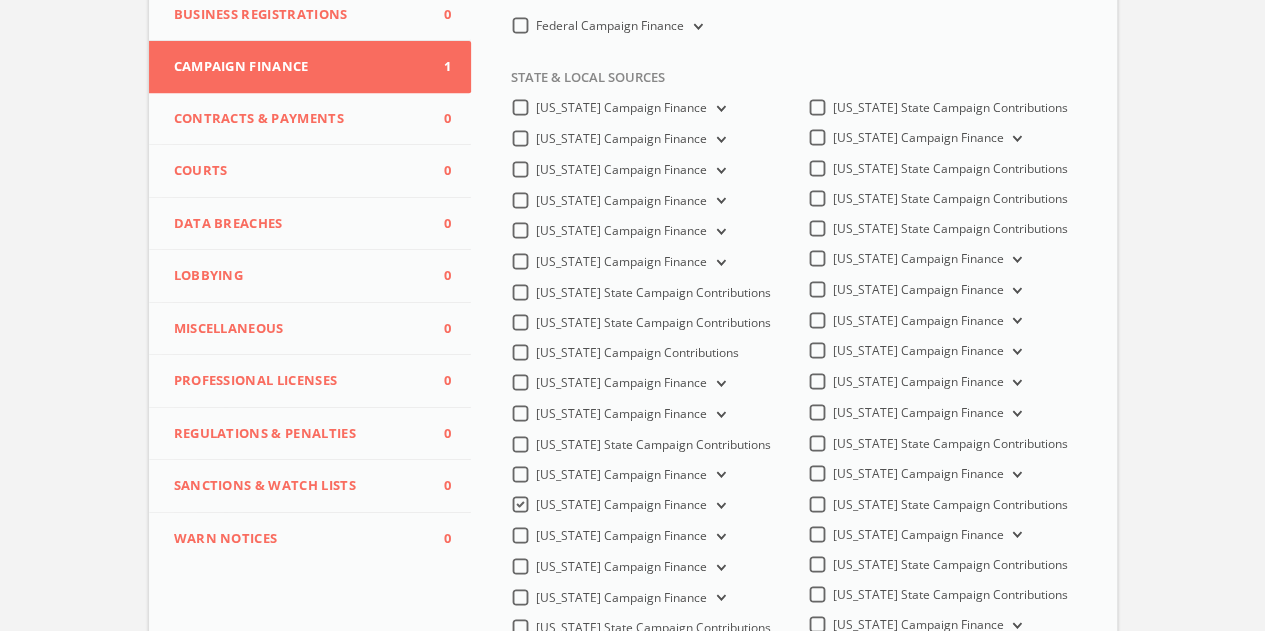 click on "[US_STATE] Campaign Finance" at bounding box center [632, 414] 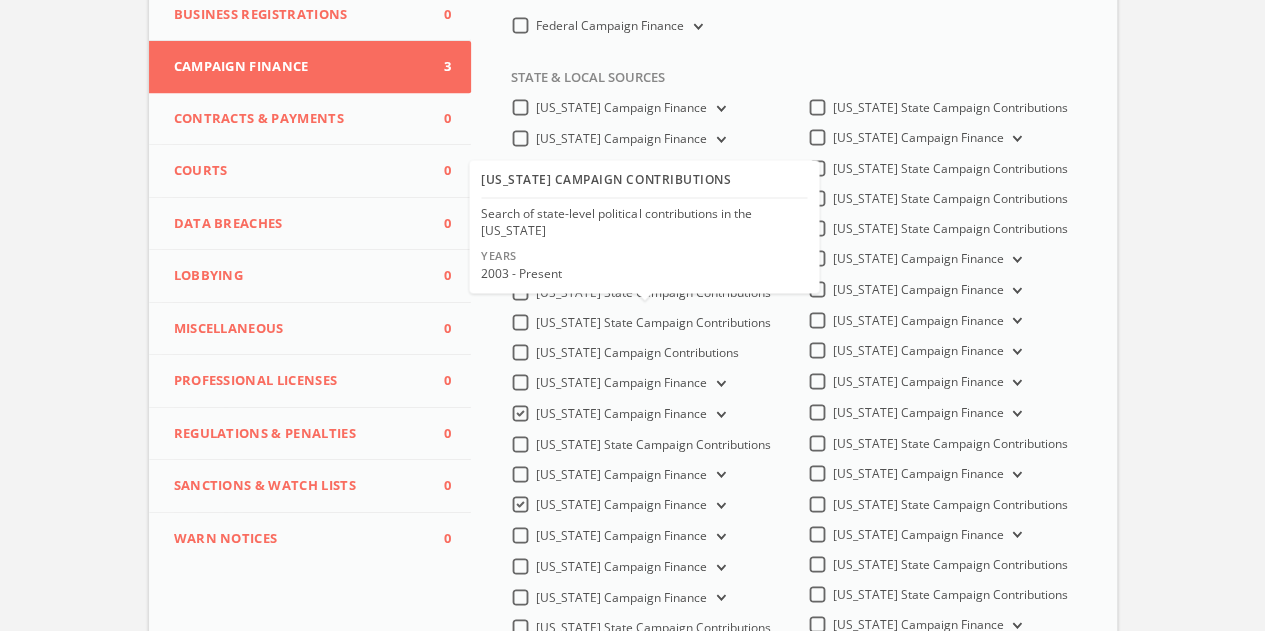scroll, scrollTop: 65, scrollLeft: 0, axis: vertical 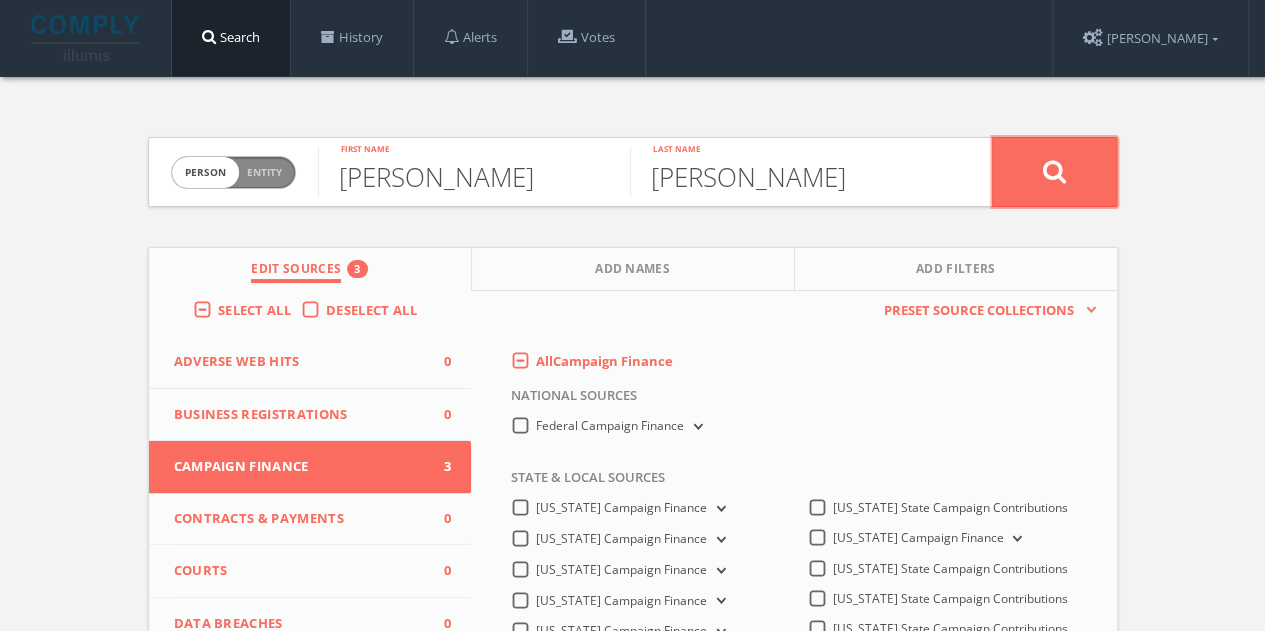 click 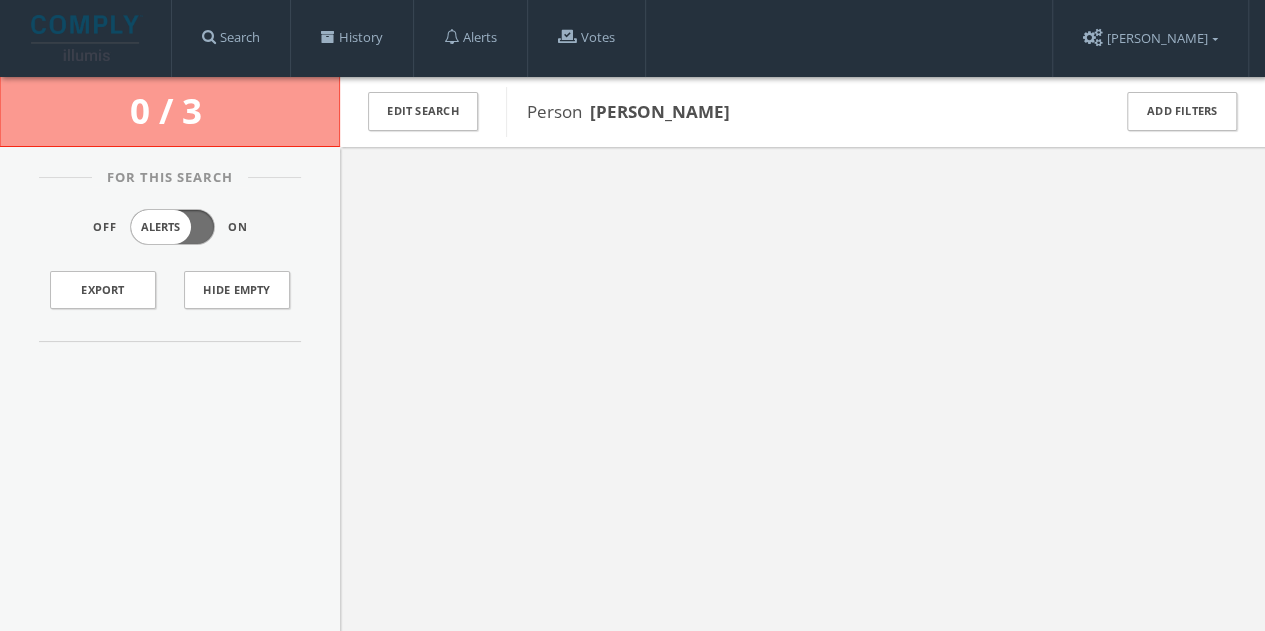 scroll, scrollTop: 0, scrollLeft: 0, axis: both 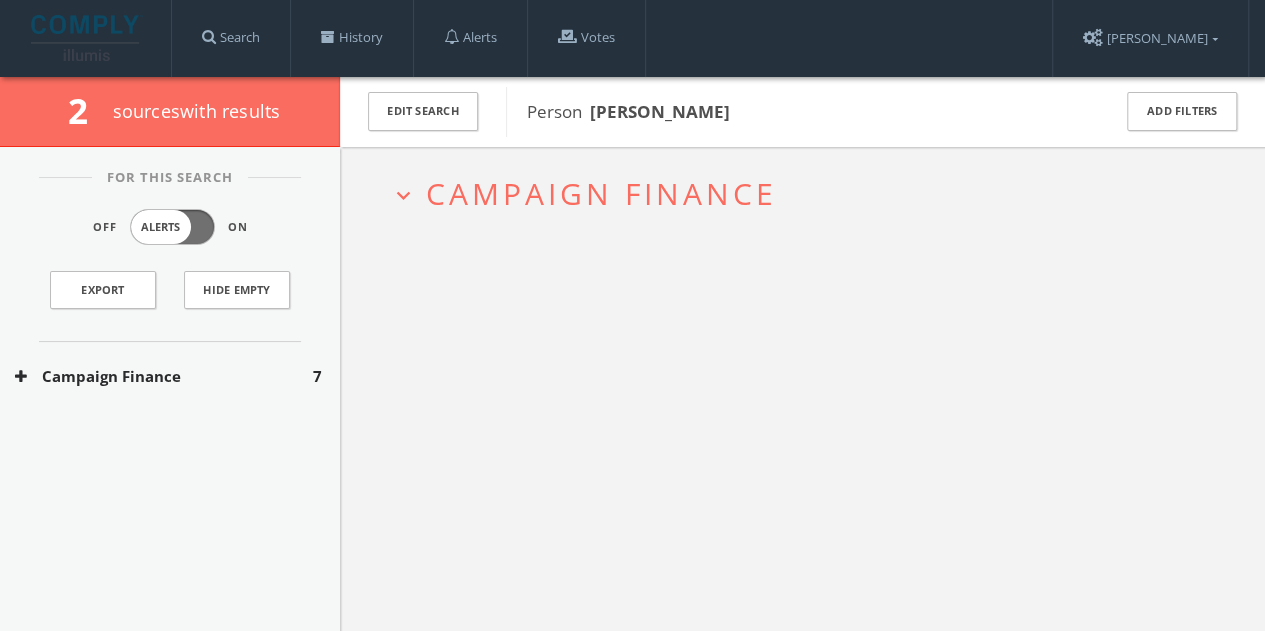 click on "Campaign Finance" at bounding box center [164, 376] 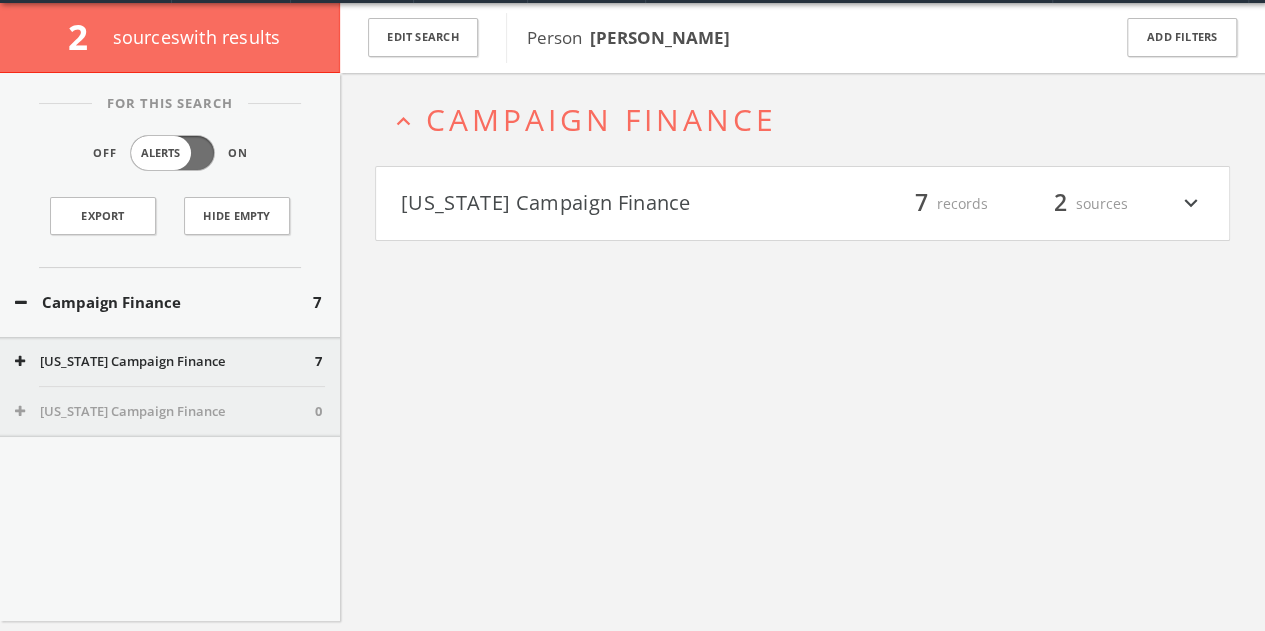 click on "expand_less Campaign Finance [US_STATE] Campaign Finance filter_list 7 records 2 sources expand_more" at bounding box center [802, 388] 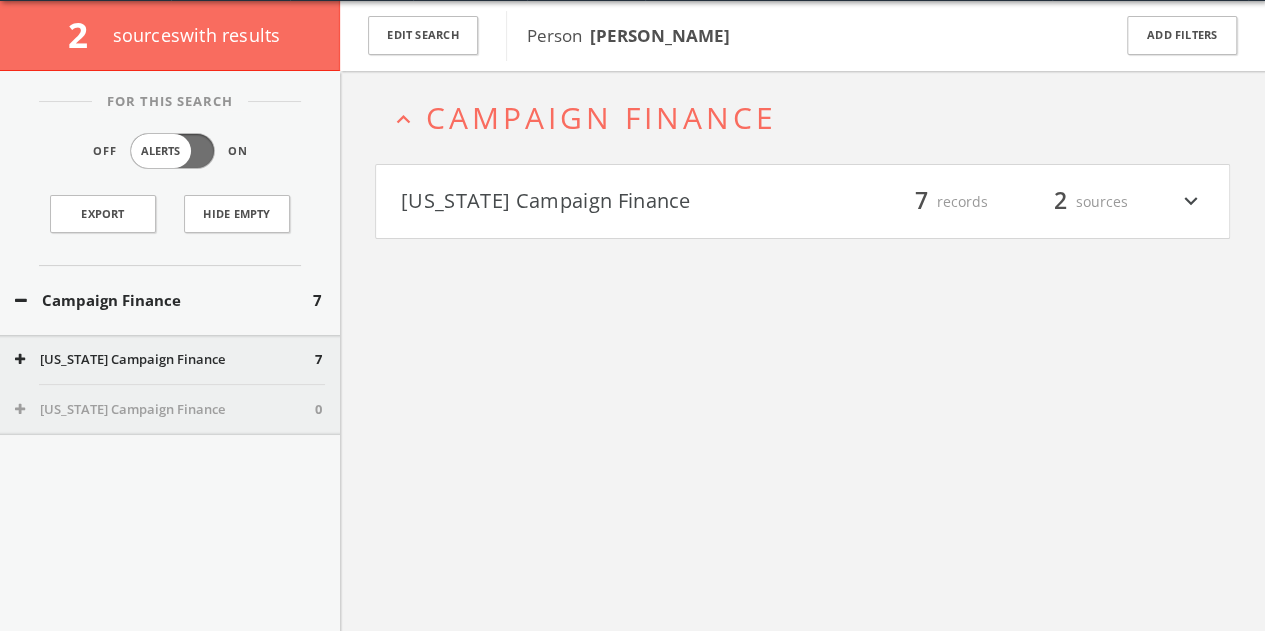 click on "[US_STATE] Campaign Finance" at bounding box center (602, 202) 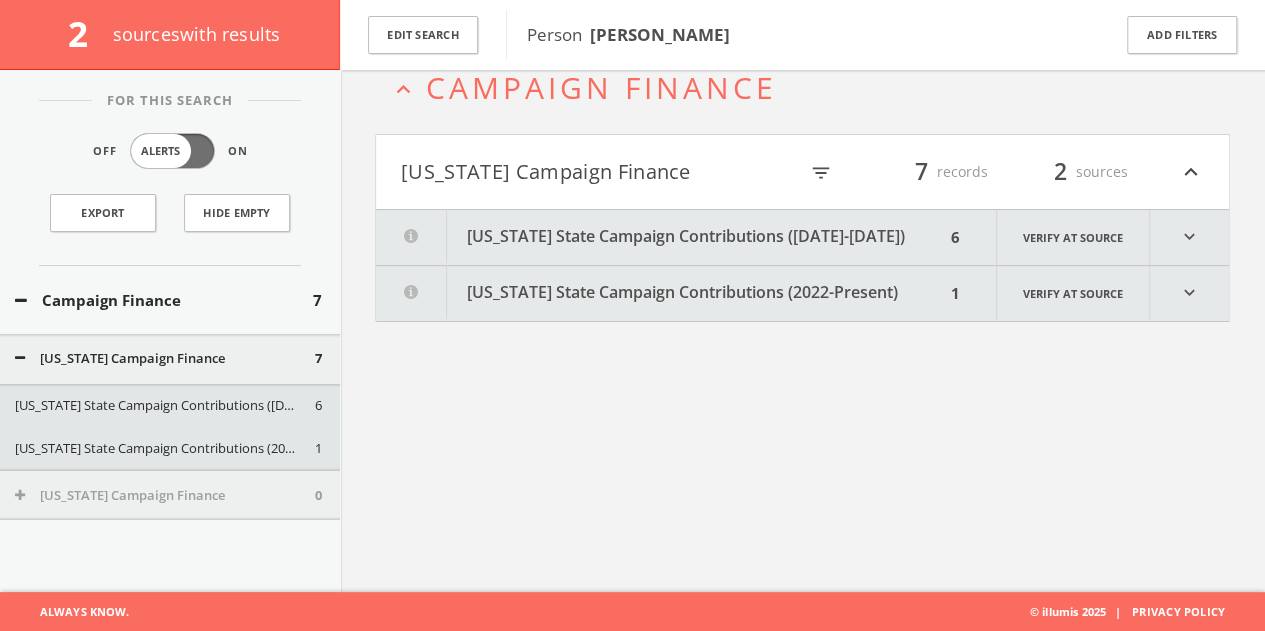 click on "[US_STATE] State Campaign Contributions ([DATE]-[DATE])" at bounding box center [660, 237] 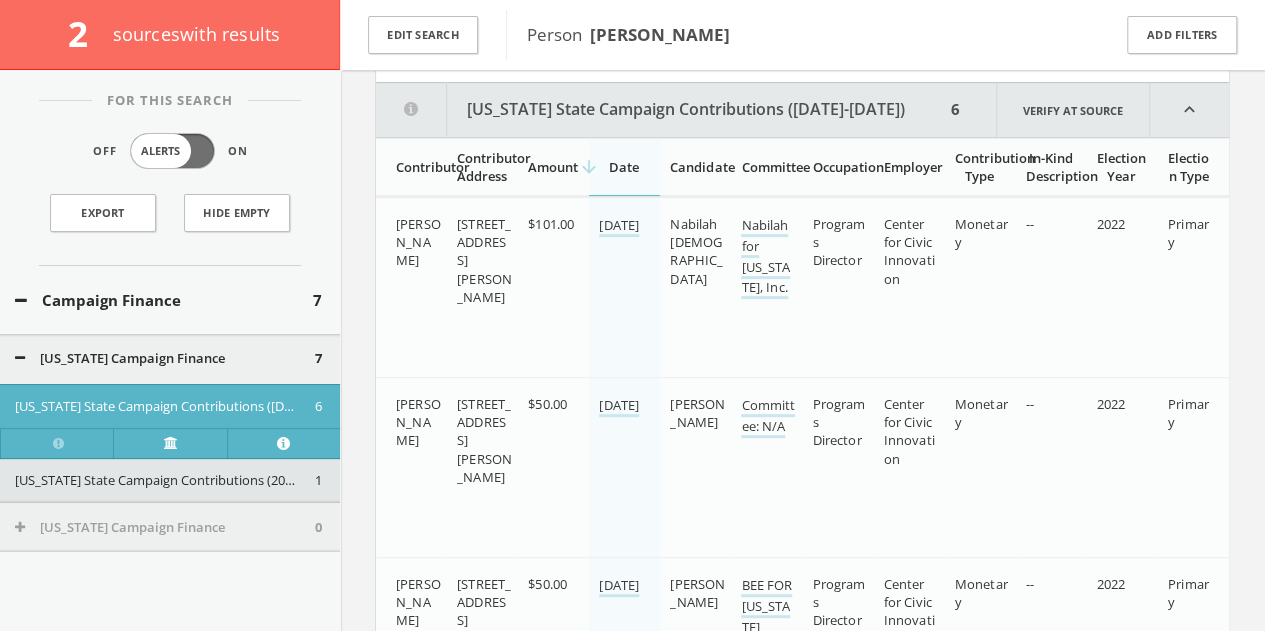 scroll, scrollTop: 254, scrollLeft: 0, axis: vertical 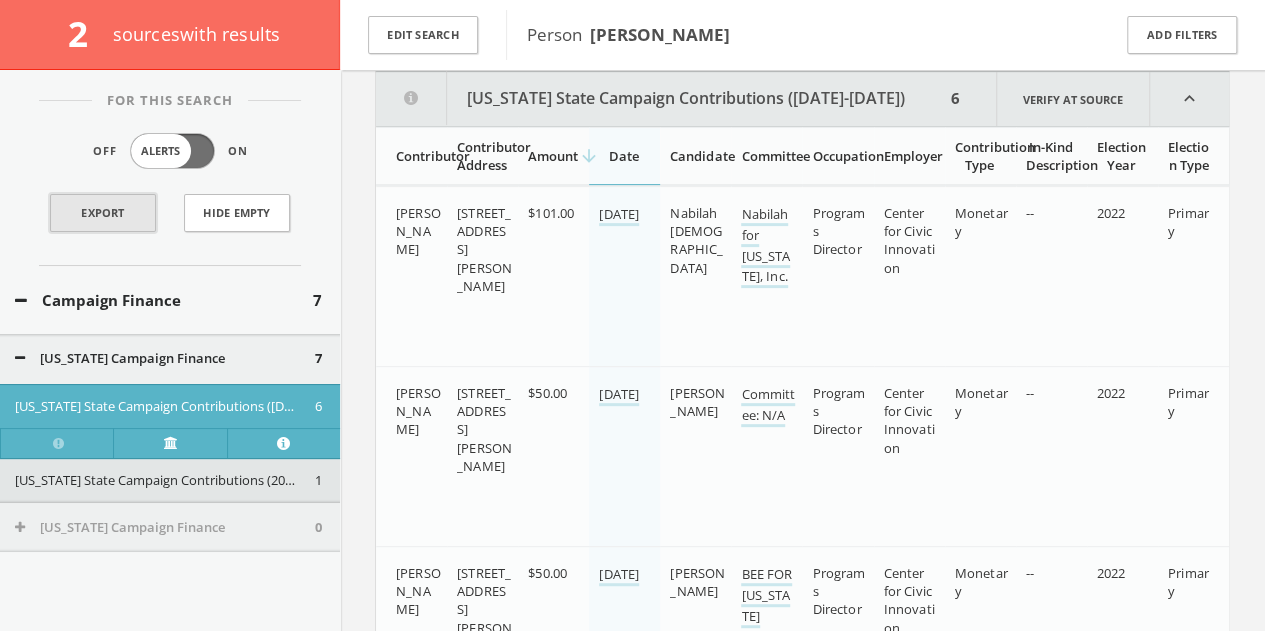 click on "Export" at bounding box center [103, 213] 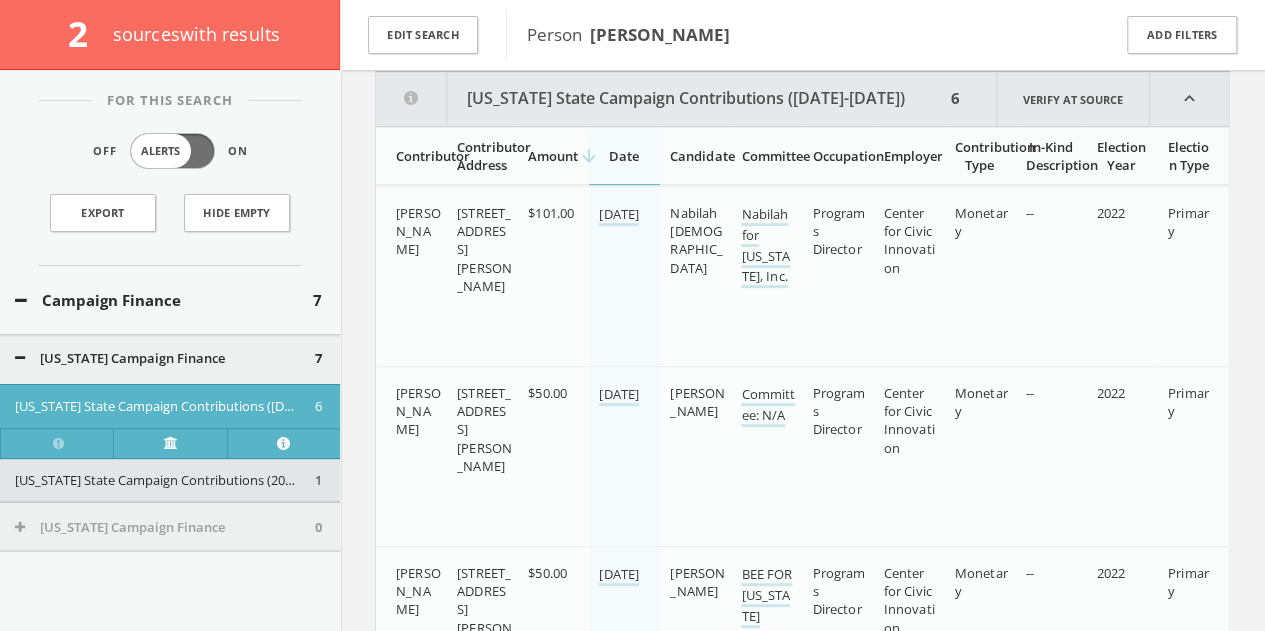 click on "[US_STATE] Campaign Finance 7" at bounding box center (170, 359) 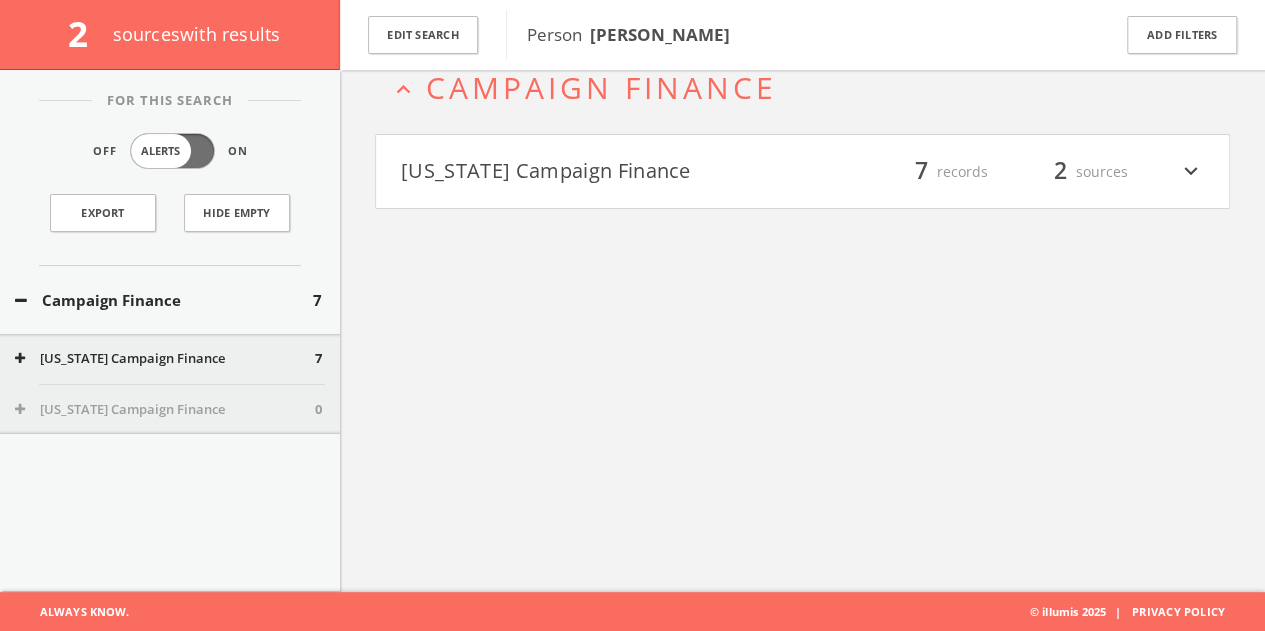 click on "Campaign Finance" at bounding box center (164, 300) 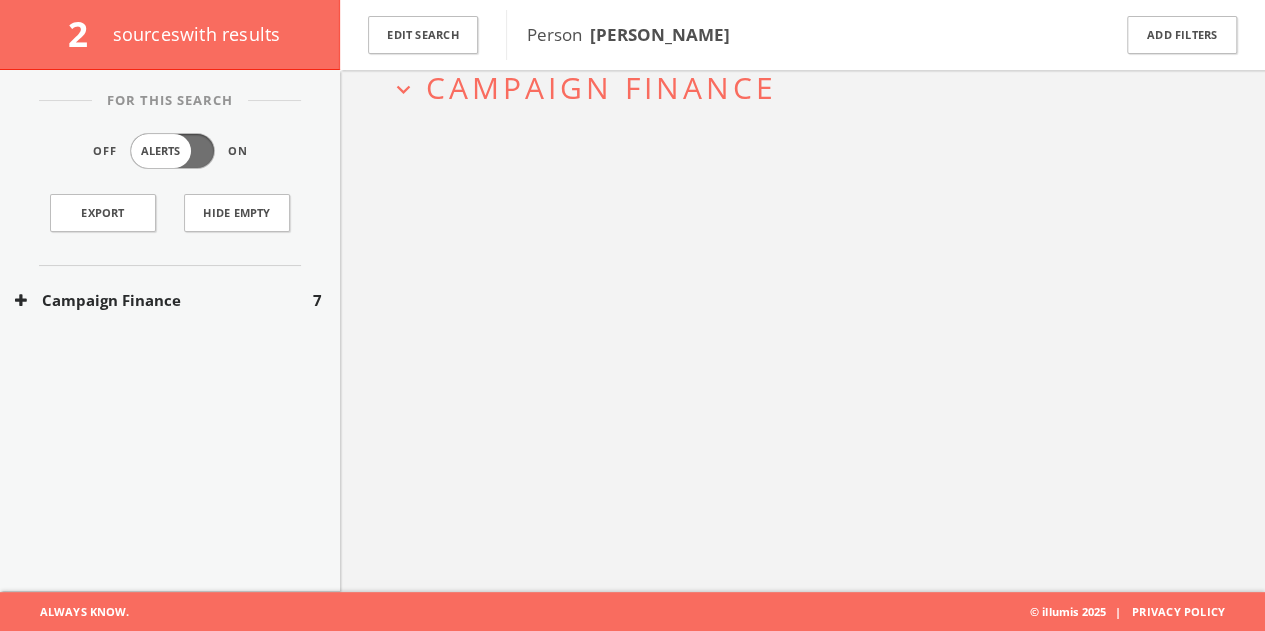 click on "Campaign Finance 7" at bounding box center (170, 300) 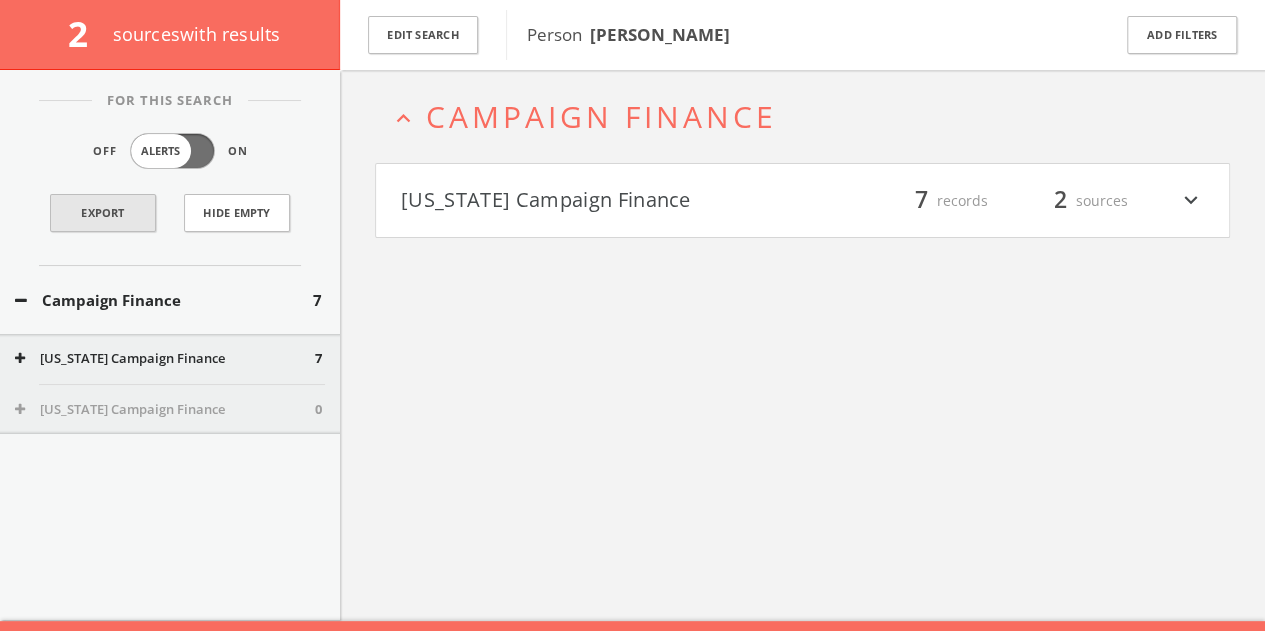scroll, scrollTop: 86, scrollLeft: 0, axis: vertical 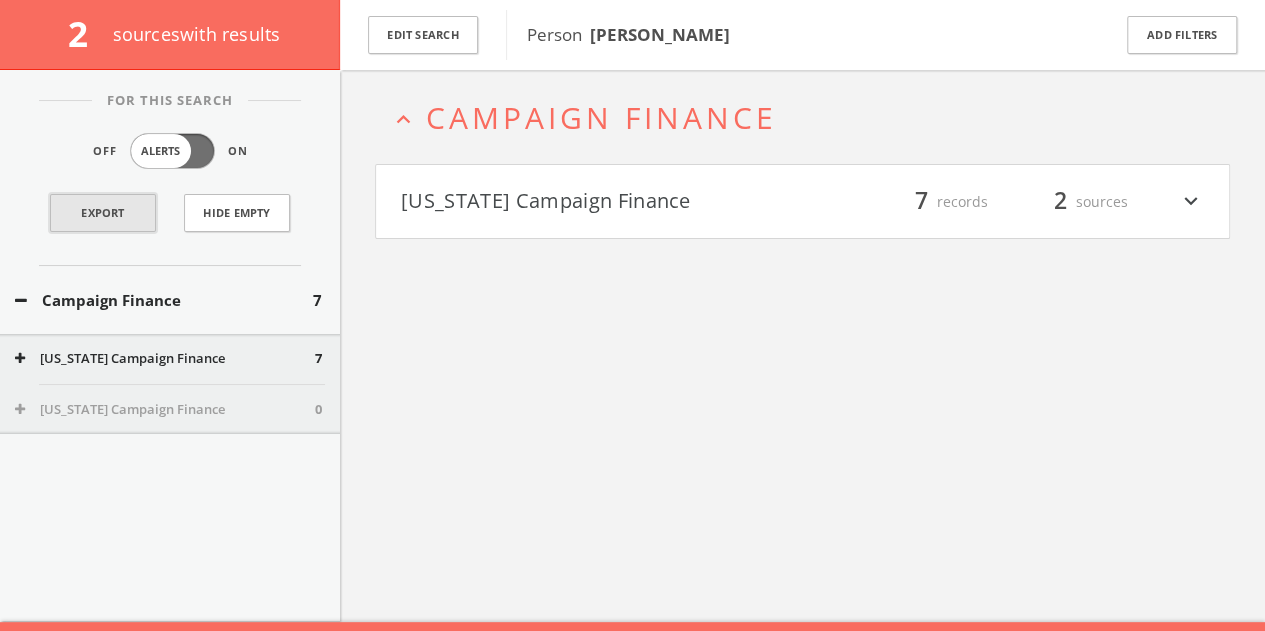 click on "Export" at bounding box center (103, 213) 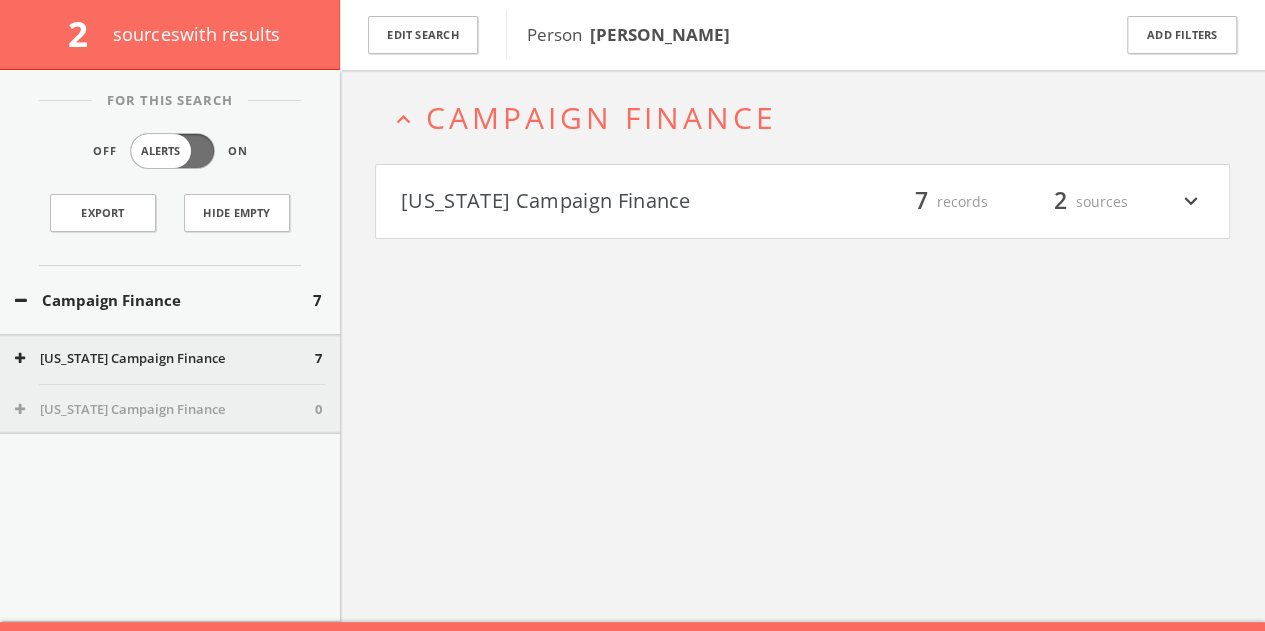 click on "[US_STATE] Campaign Finance filter_list 7 records 2 sources expand_more" at bounding box center (802, 202) 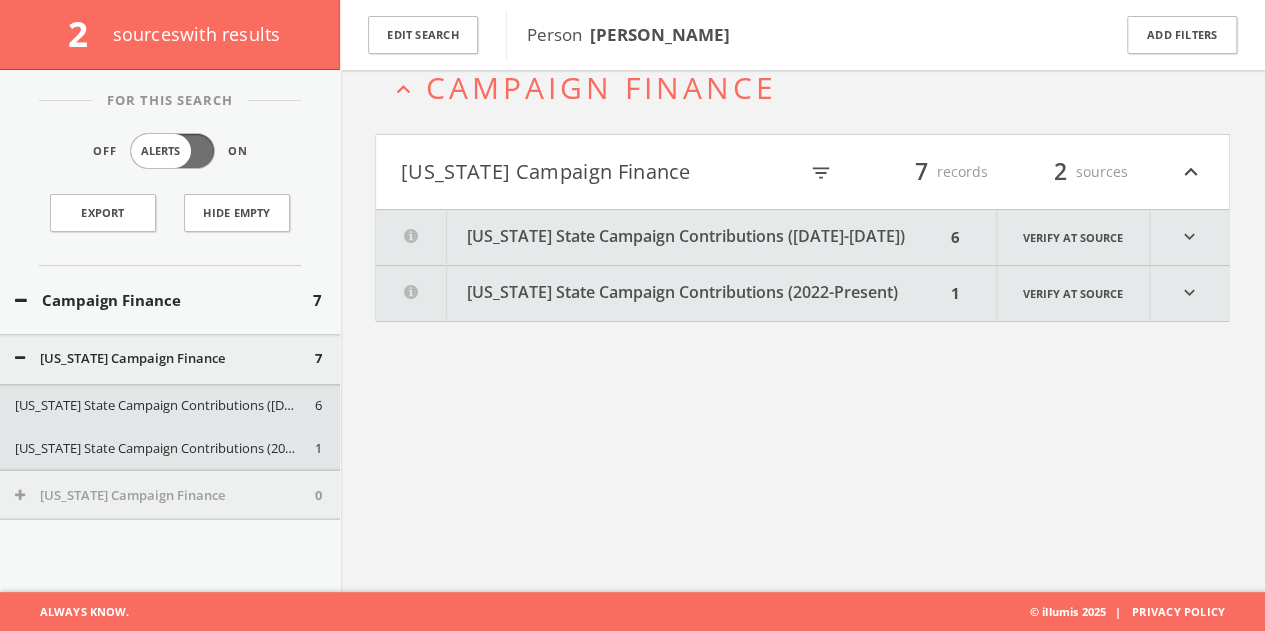 click on "[US_STATE] State Campaign Contributions ([DATE]-[DATE])" at bounding box center [660, 237] 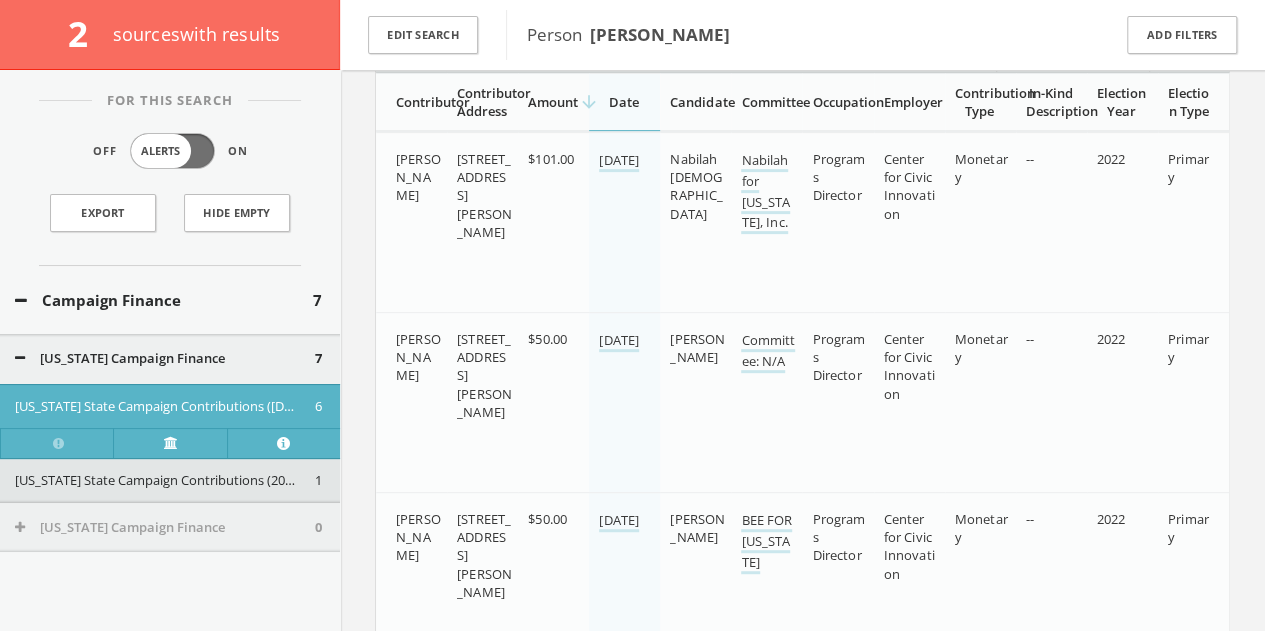 scroll, scrollTop: 354, scrollLeft: 0, axis: vertical 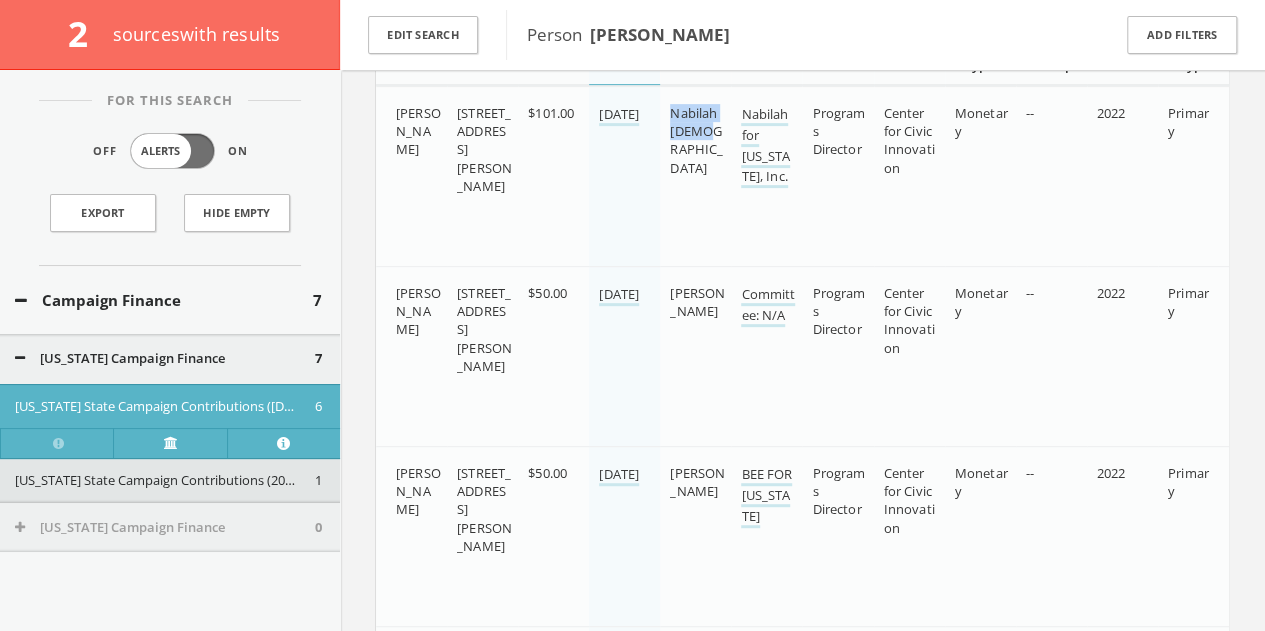drag, startPoint x: 669, startPoint y: 131, endPoint x: 702, endPoint y: 138, distance: 33.734257 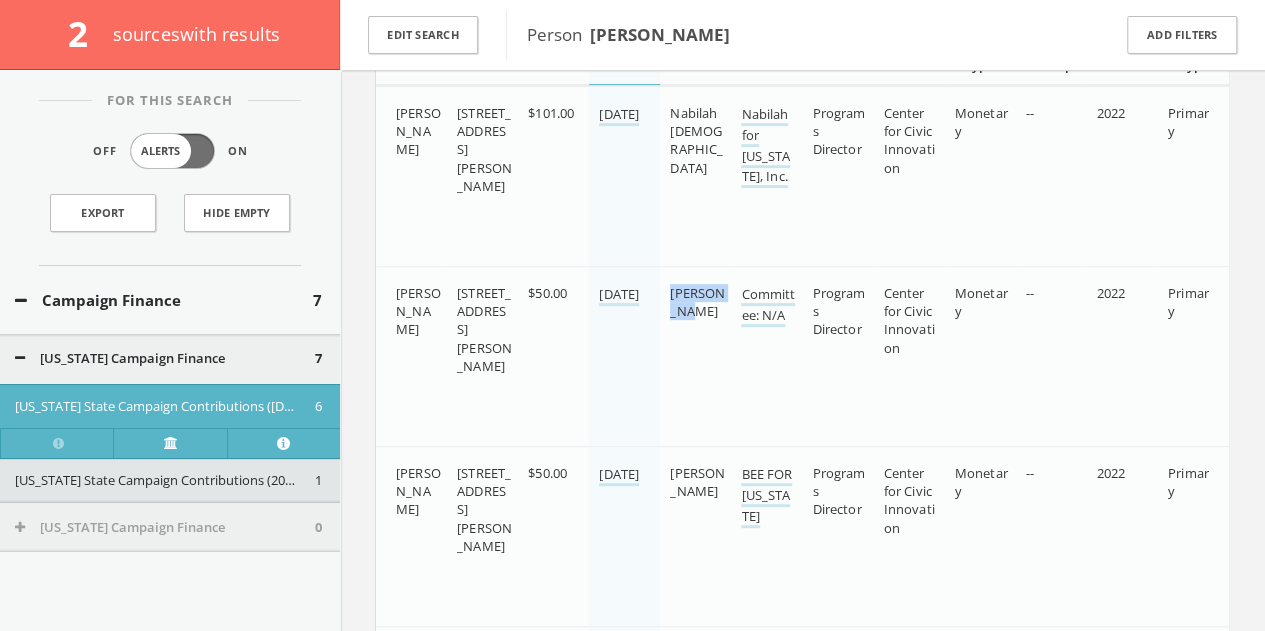 drag, startPoint x: 670, startPoint y: 303, endPoint x: 724, endPoint y: 324, distance: 57.939625 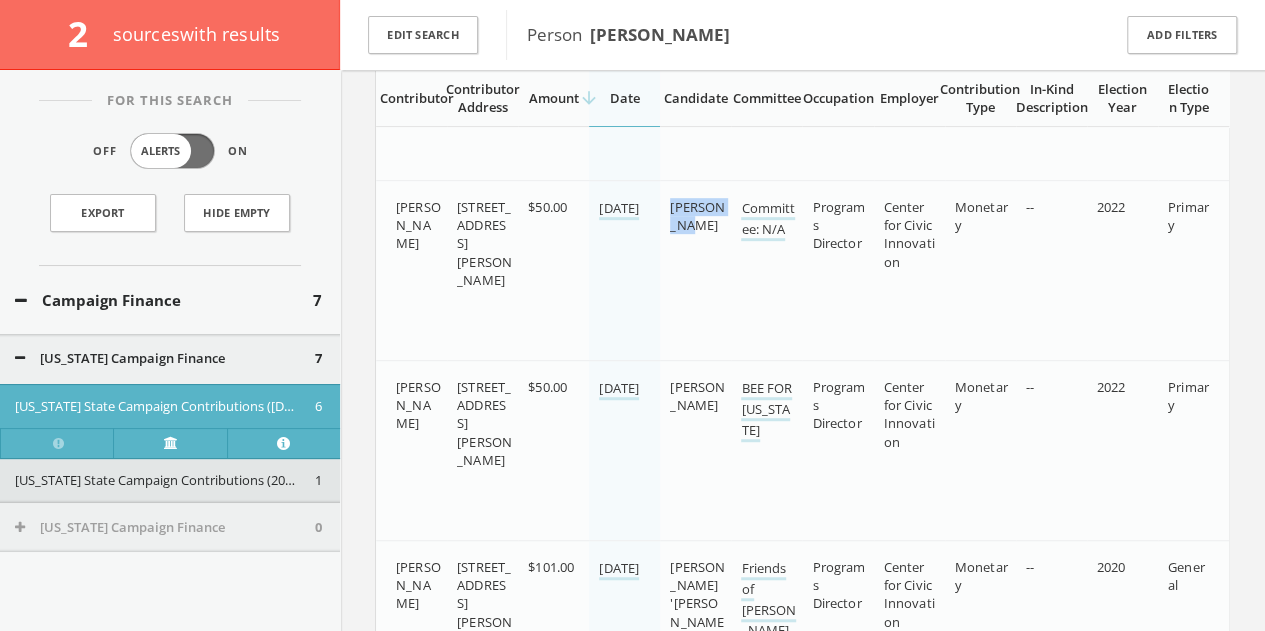 scroll, scrollTop: 554, scrollLeft: 0, axis: vertical 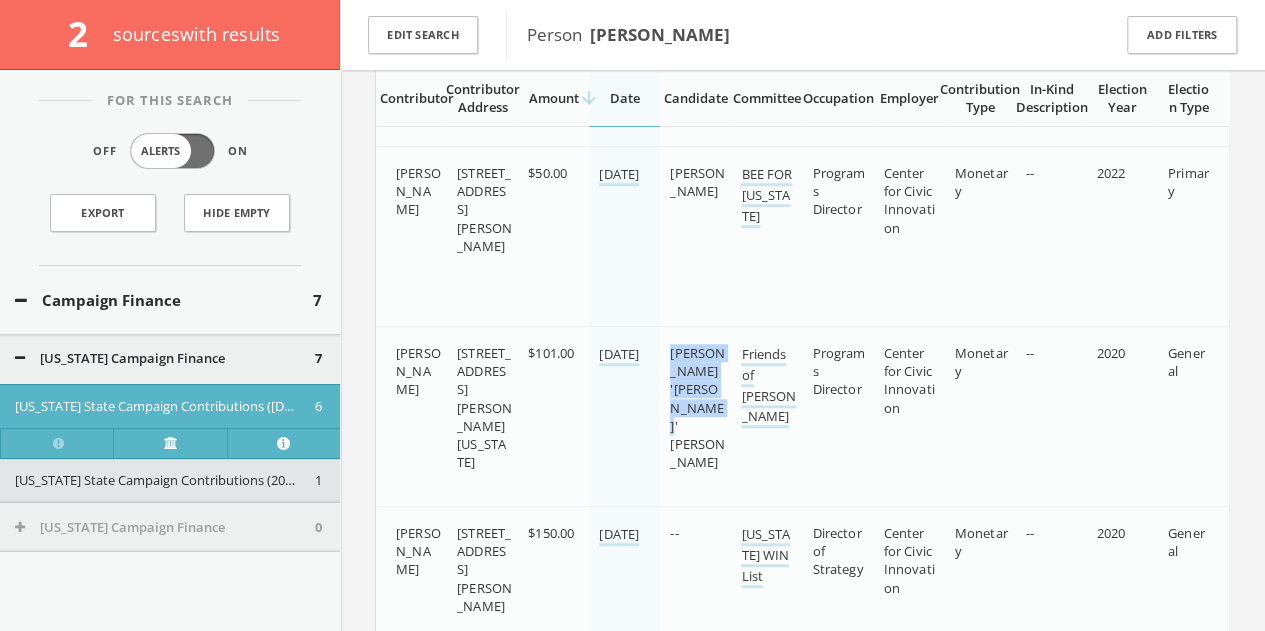 drag, startPoint x: 670, startPoint y: 370, endPoint x: 706, endPoint y: 422, distance: 63.245552 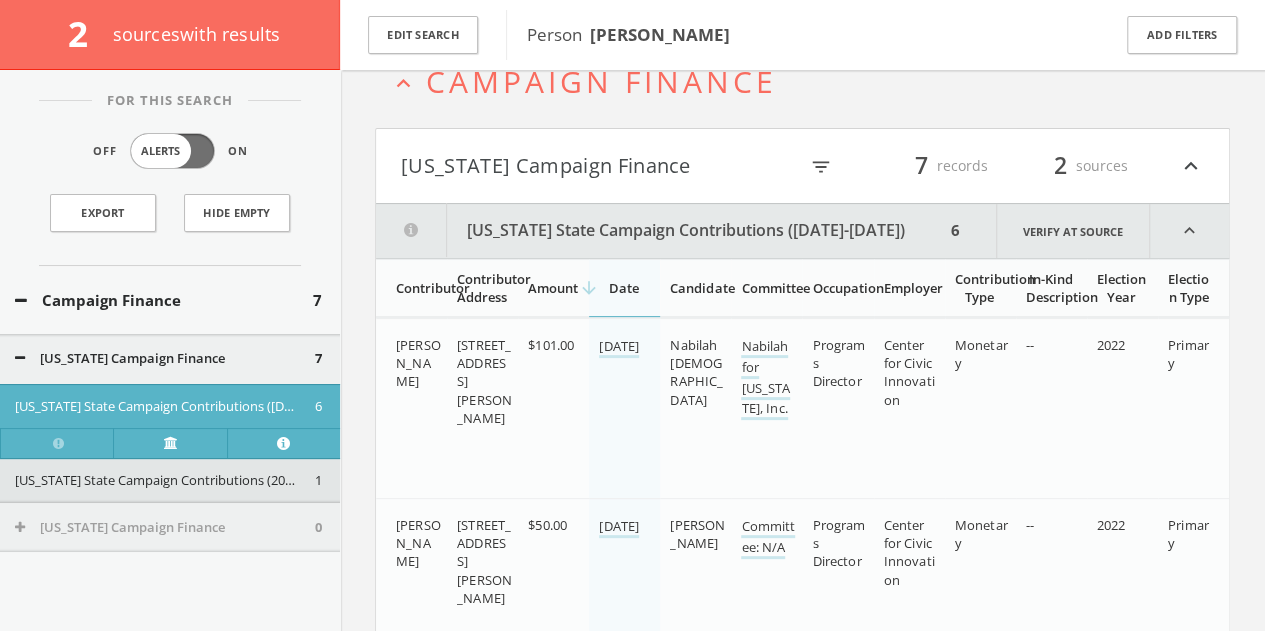 scroll, scrollTop: 154, scrollLeft: 0, axis: vertical 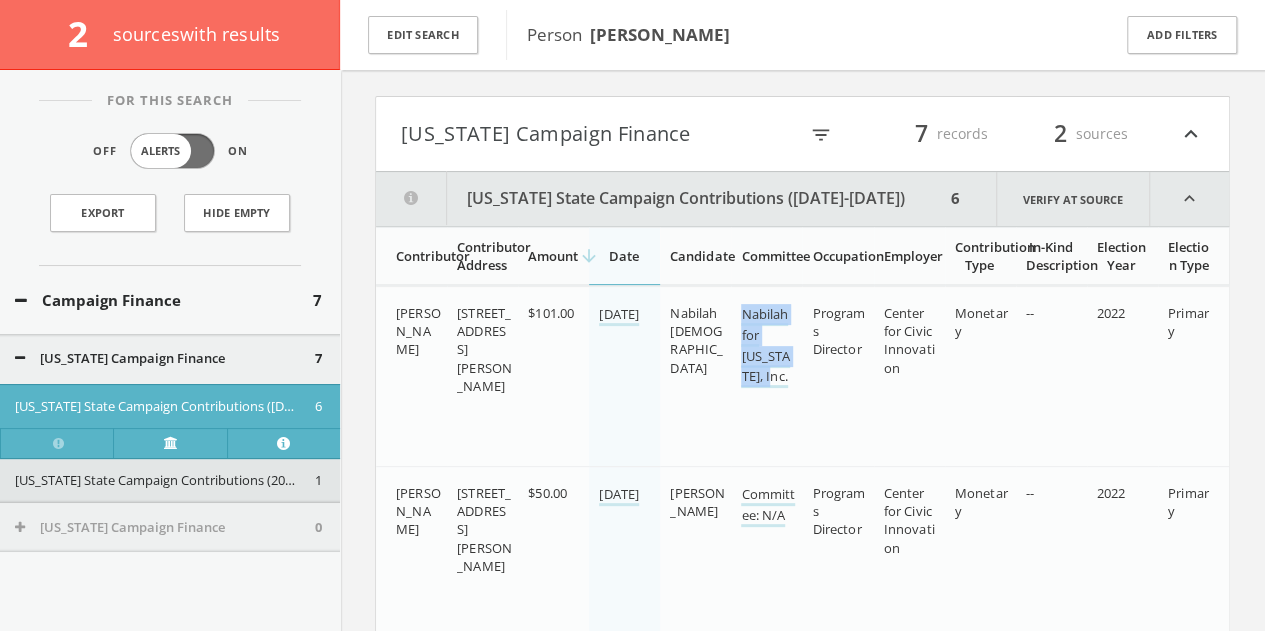 drag, startPoint x: 736, startPoint y: 328, endPoint x: 770, endPoint y: 390, distance: 70.71068 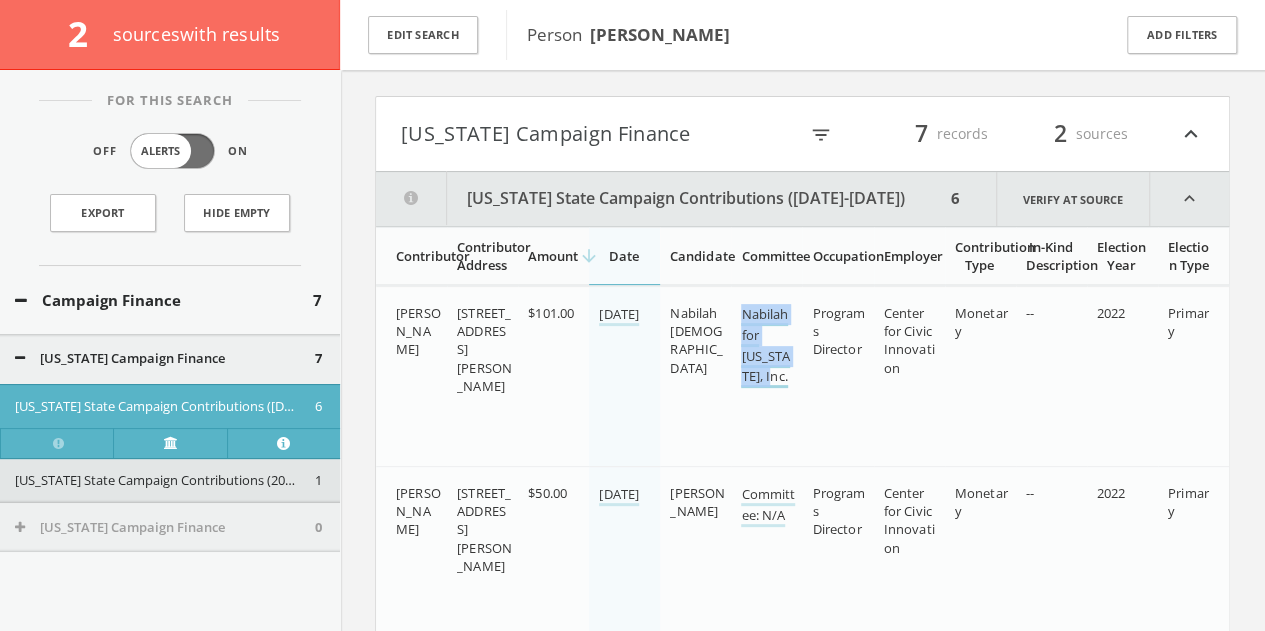 copy on "Nabilah for [US_STATE], Inc." 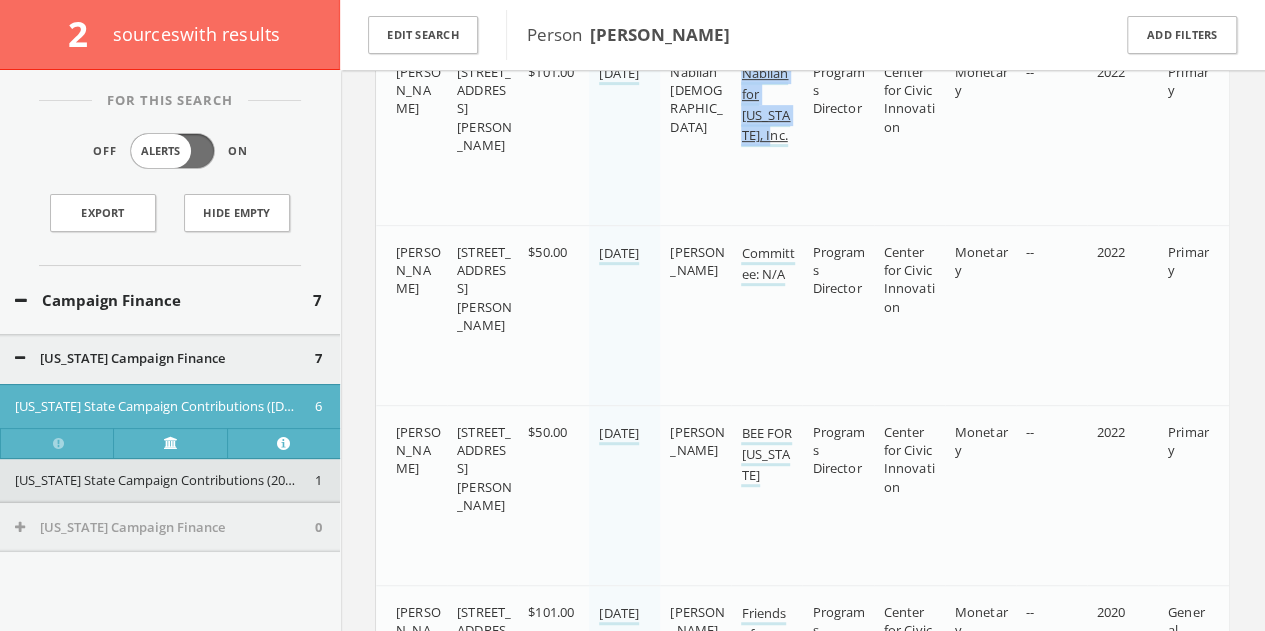 scroll, scrollTop: 454, scrollLeft: 0, axis: vertical 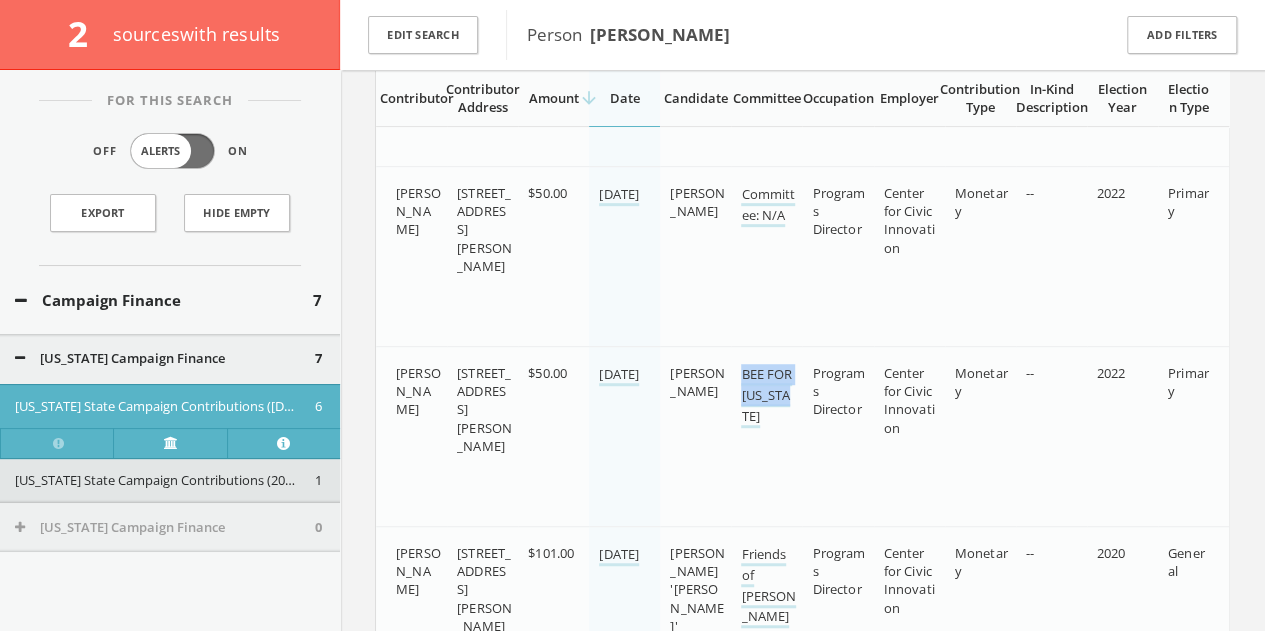 drag, startPoint x: 735, startPoint y: 387, endPoint x: 780, endPoint y: 438, distance: 68.0147 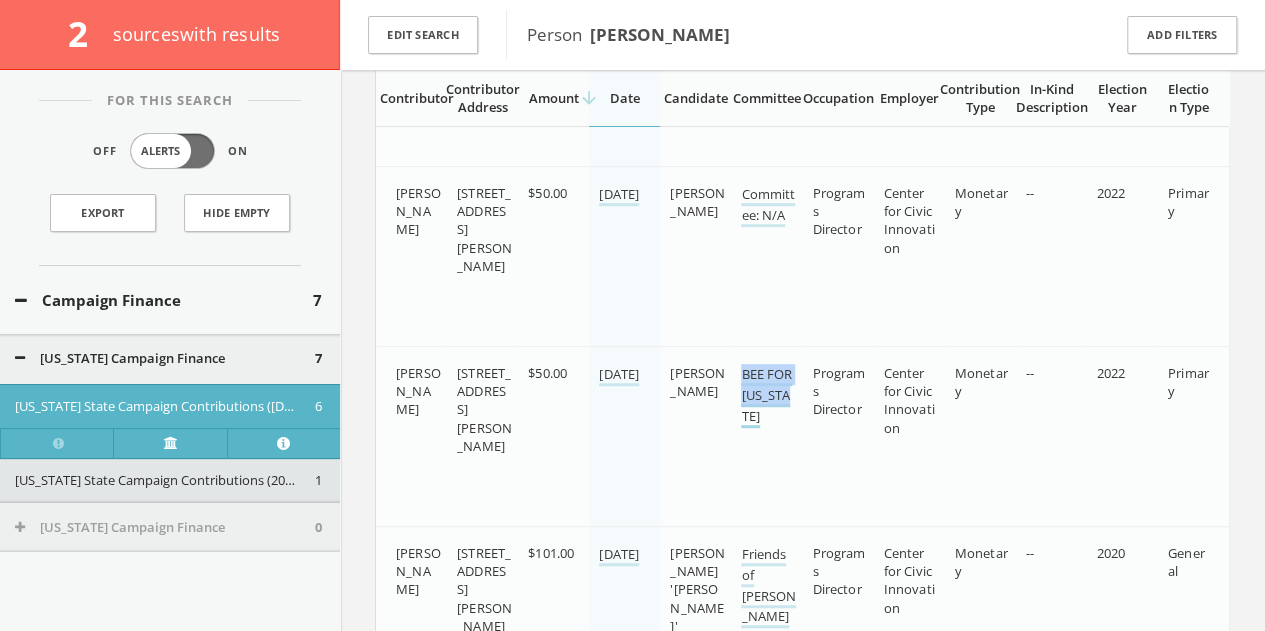 copy on "BEE FOR [US_STATE]" 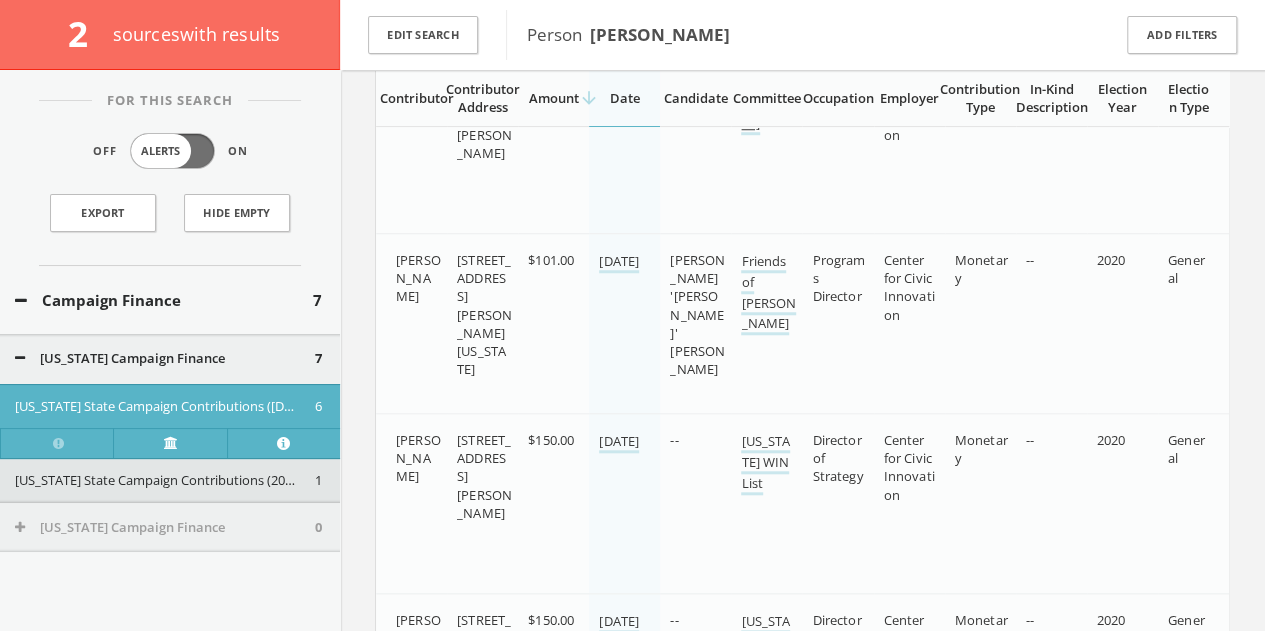 scroll, scrollTop: 754, scrollLeft: 0, axis: vertical 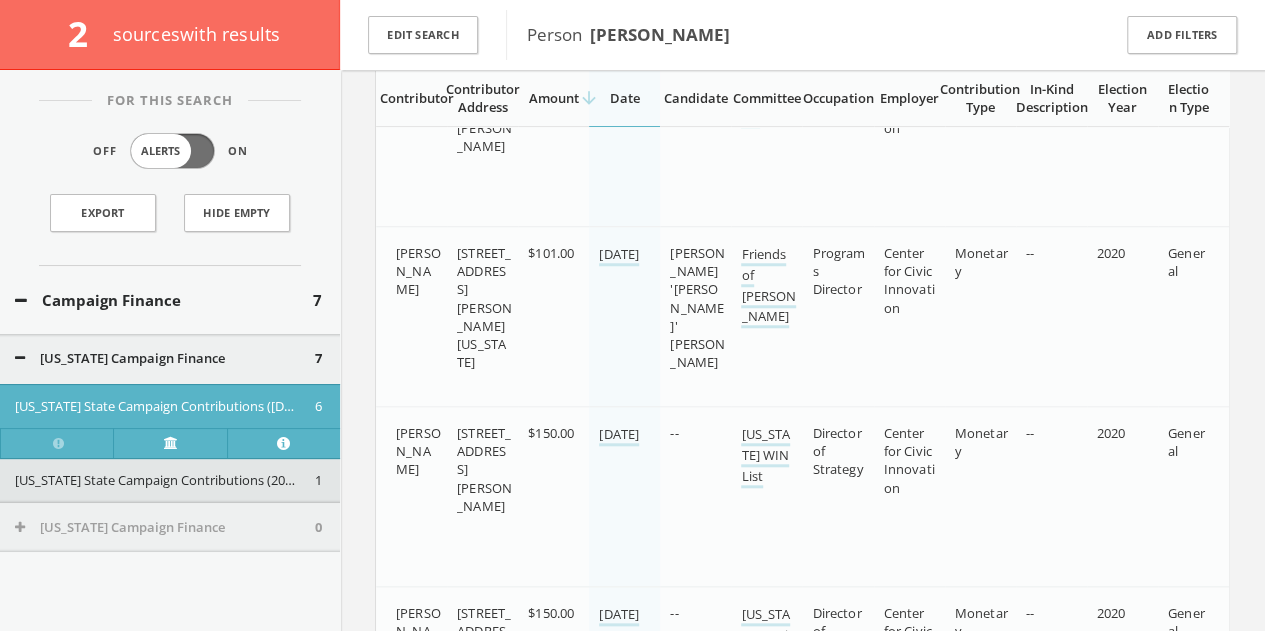 drag, startPoint x: 737, startPoint y: 265, endPoint x: 791, endPoint y: 335, distance: 88.40814 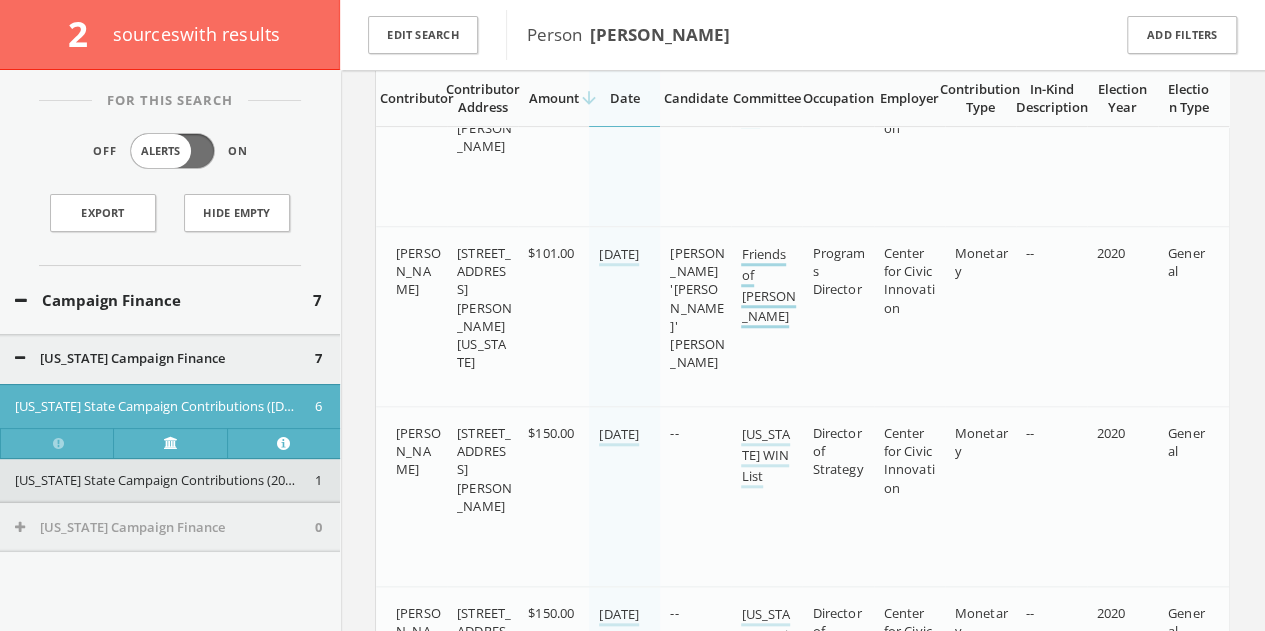 copy on "Friends of [PERSON_NAME]" 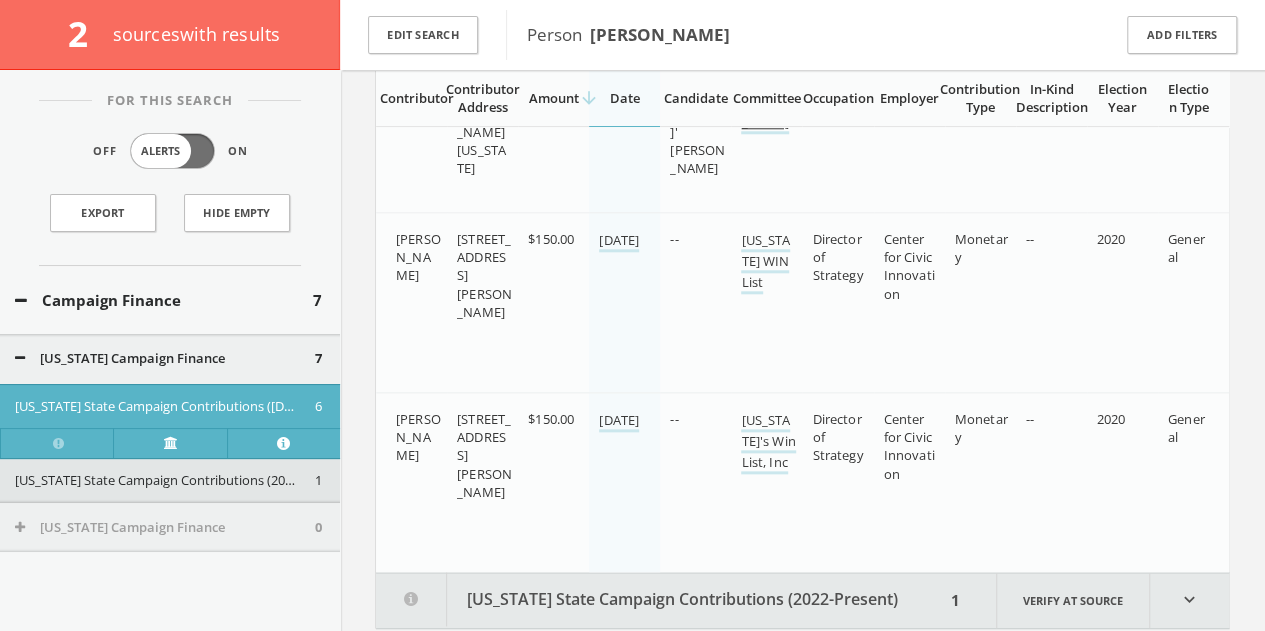 scroll, scrollTop: 954, scrollLeft: 0, axis: vertical 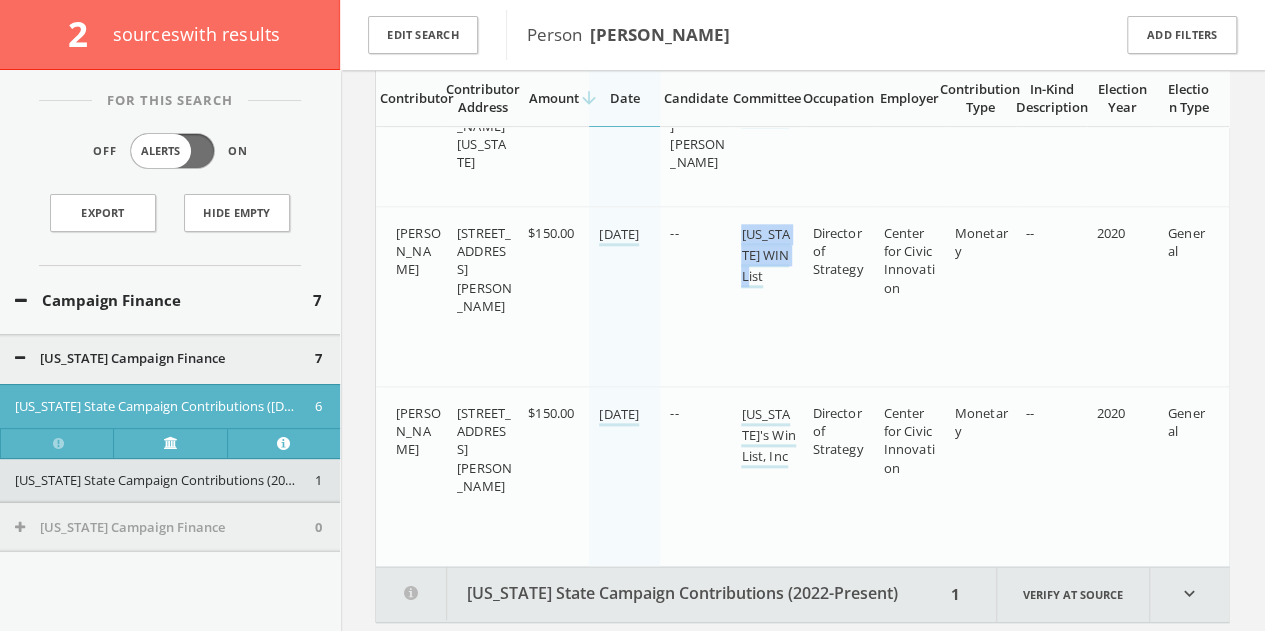 drag, startPoint x: 737, startPoint y: 245, endPoint x: 796, endPoint y: 281, distance: 69.115845 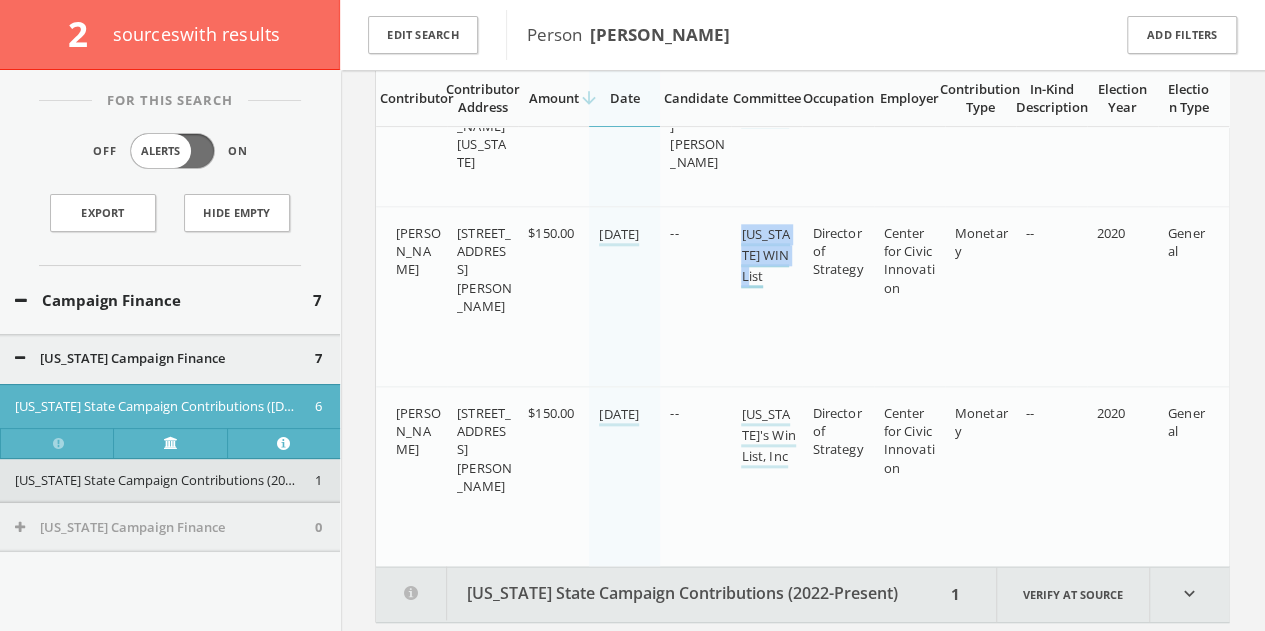 copy on "[US_STATE] WIN List" 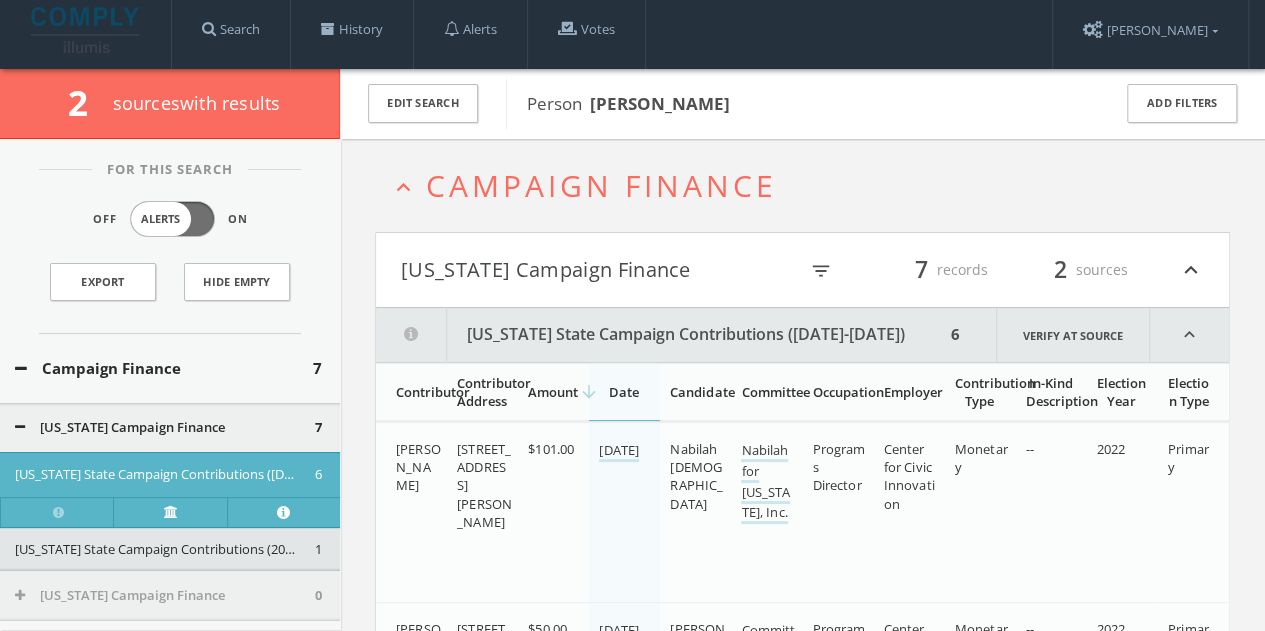 scroll, scrollTop: 0, scrollLeft: 0, axis: both 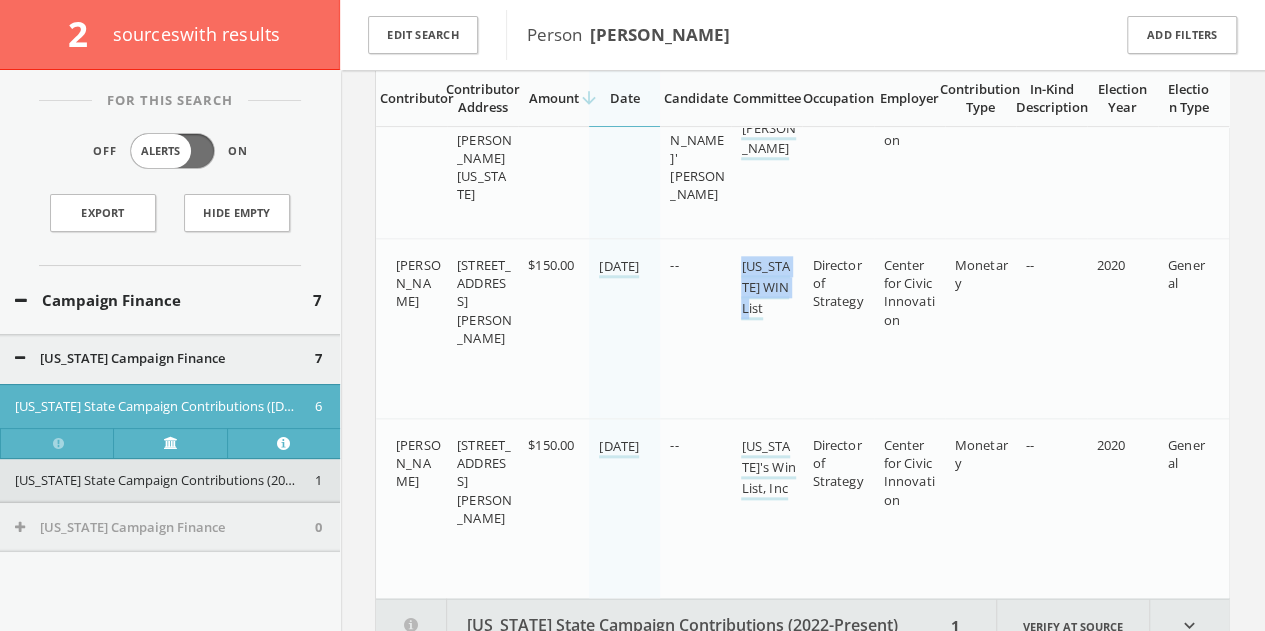 click on "[US_STATE] State Campaign Contributions (2022-Present)" at bounding box center (660, 626) 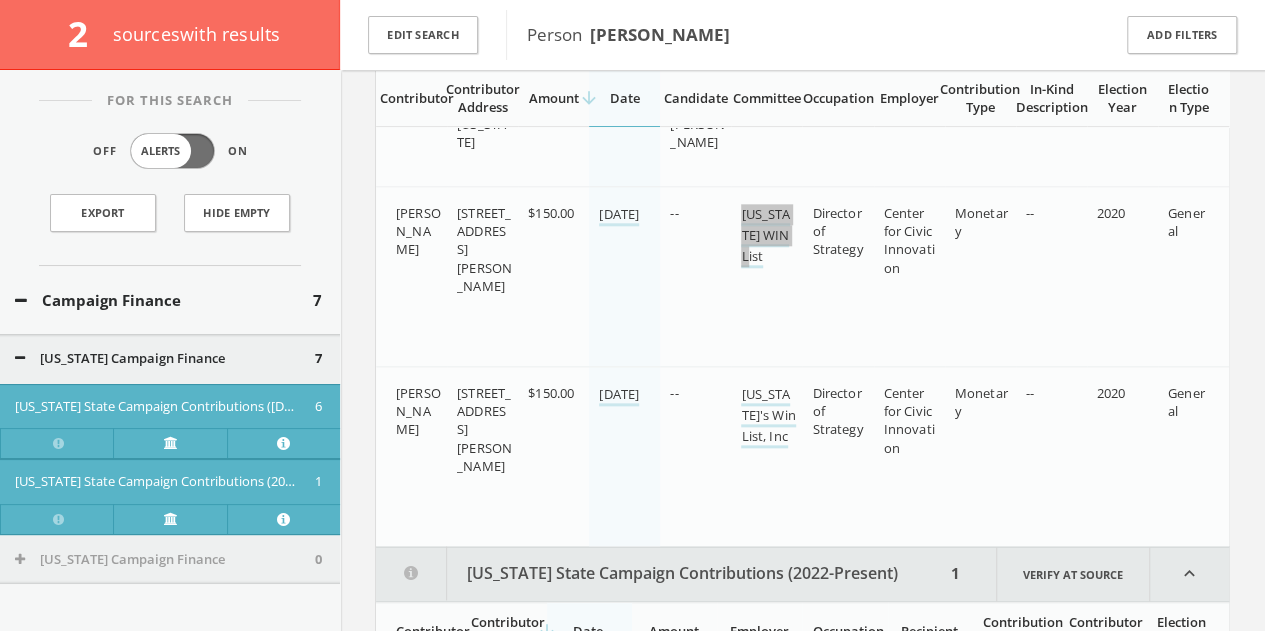 scroll, scrollTop: 1032, scrollLeft: 0, axis: vertical 